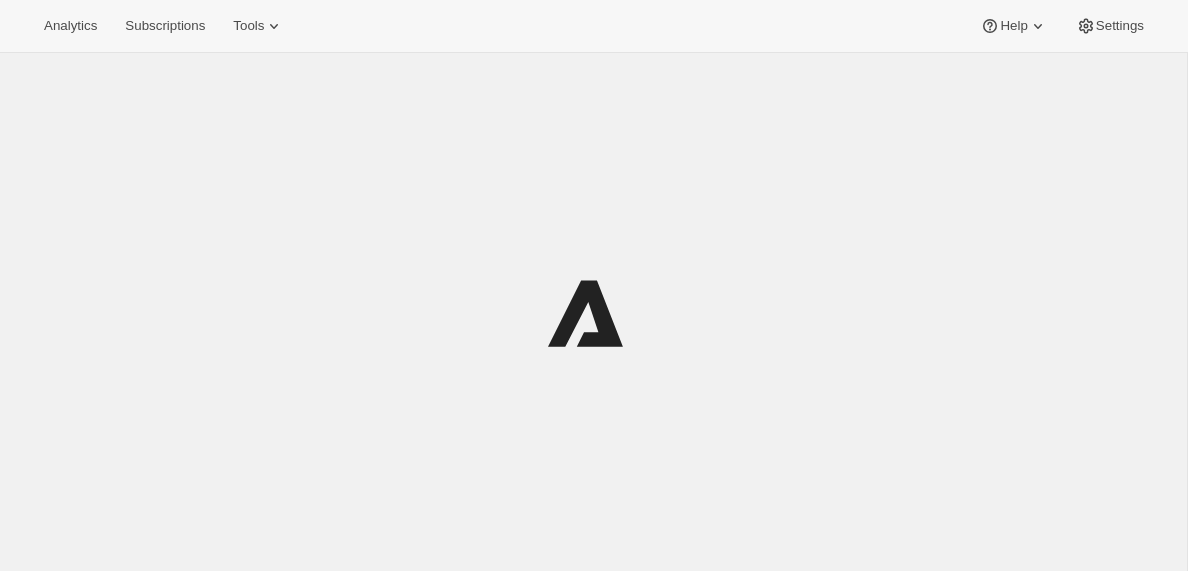 scroll, scrollTop: 0, scrollLeft: 0, axis: both 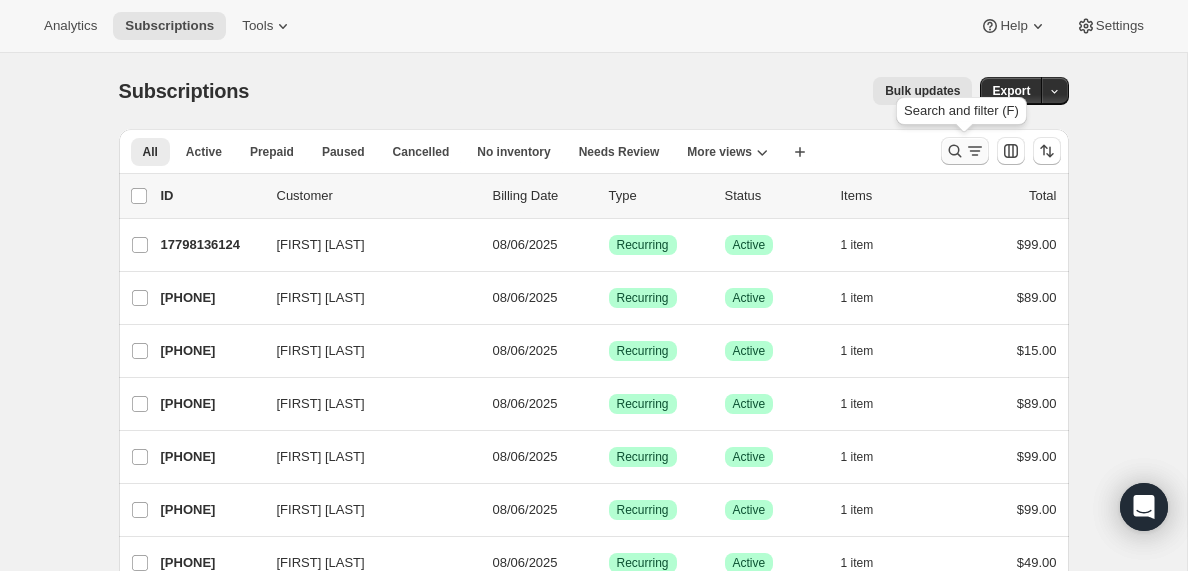 click 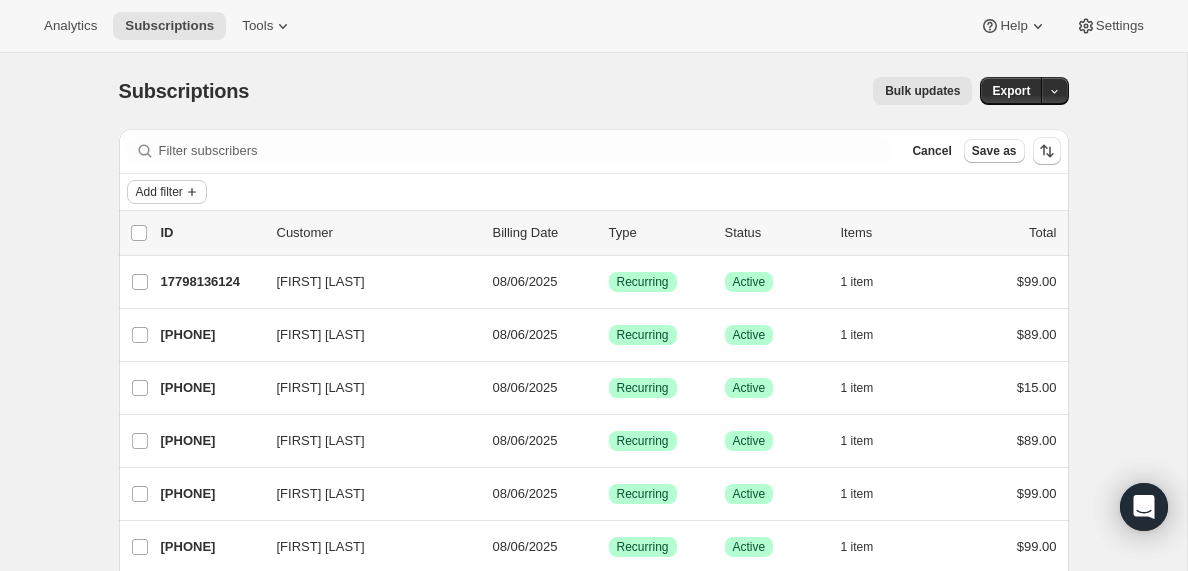 click 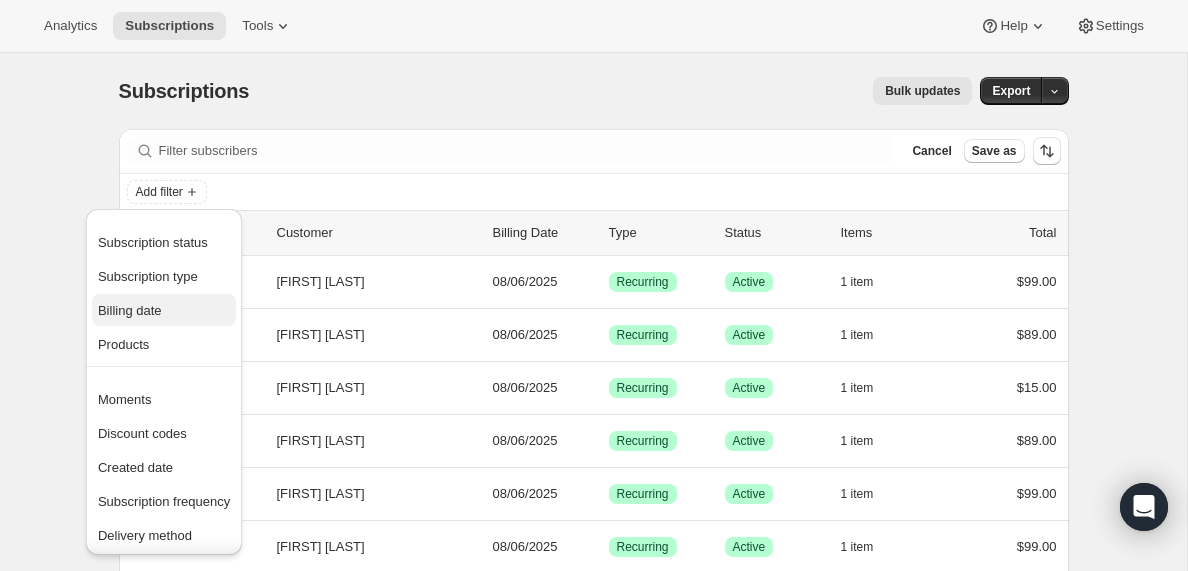 click on "Billing date" at bounding box center (130, 310) 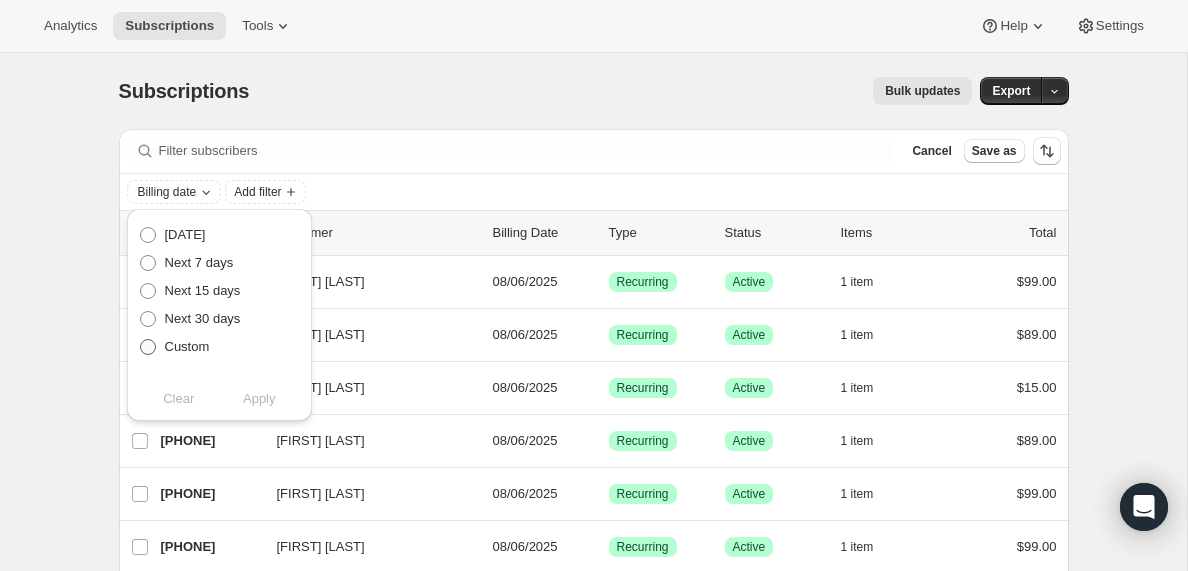 click at bounding box center [148, 347] 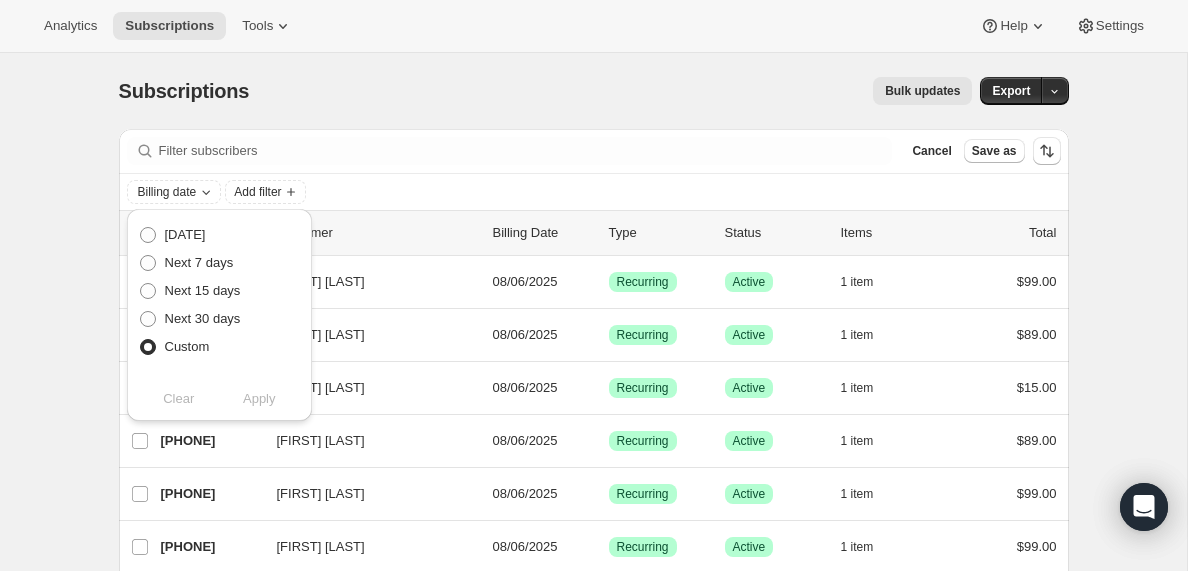 radio on "true" 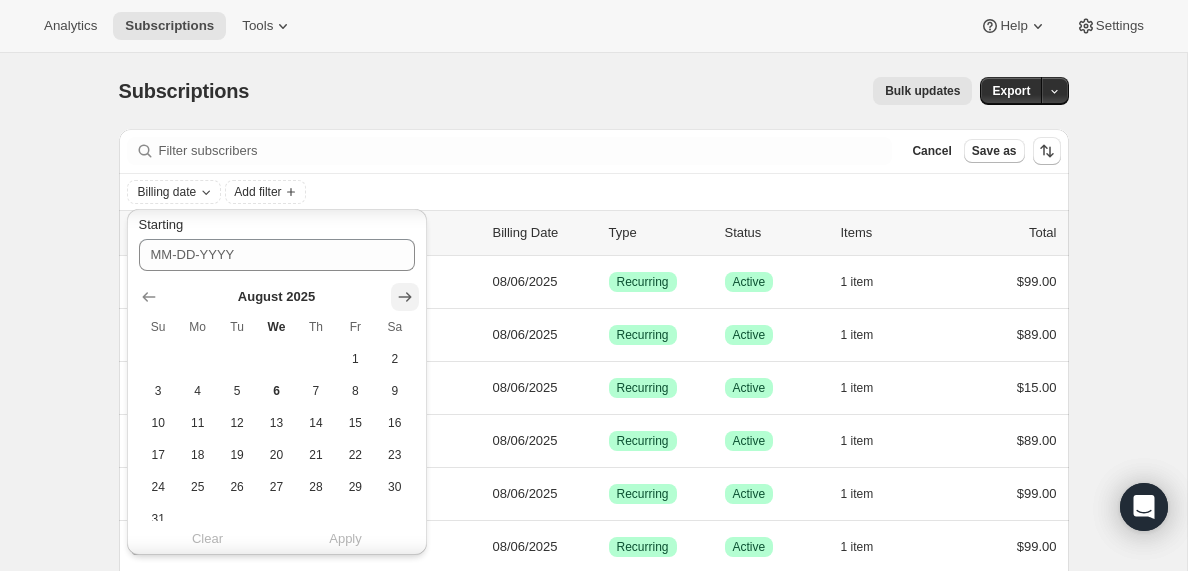 scroll, scrollTop: 195, scrollLeft: 0, axis: vertical 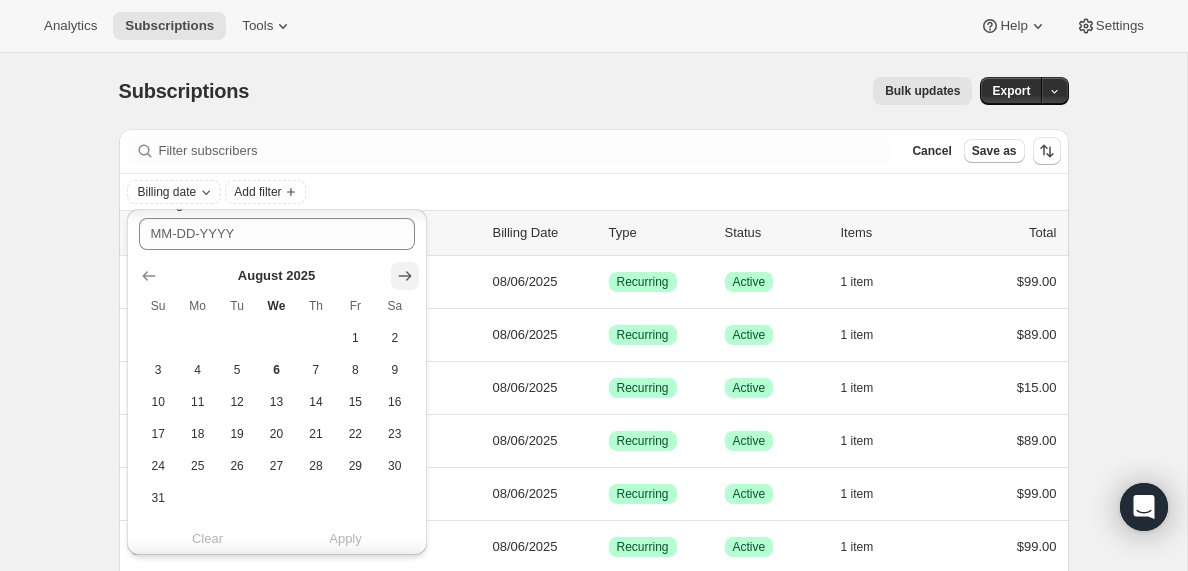 click 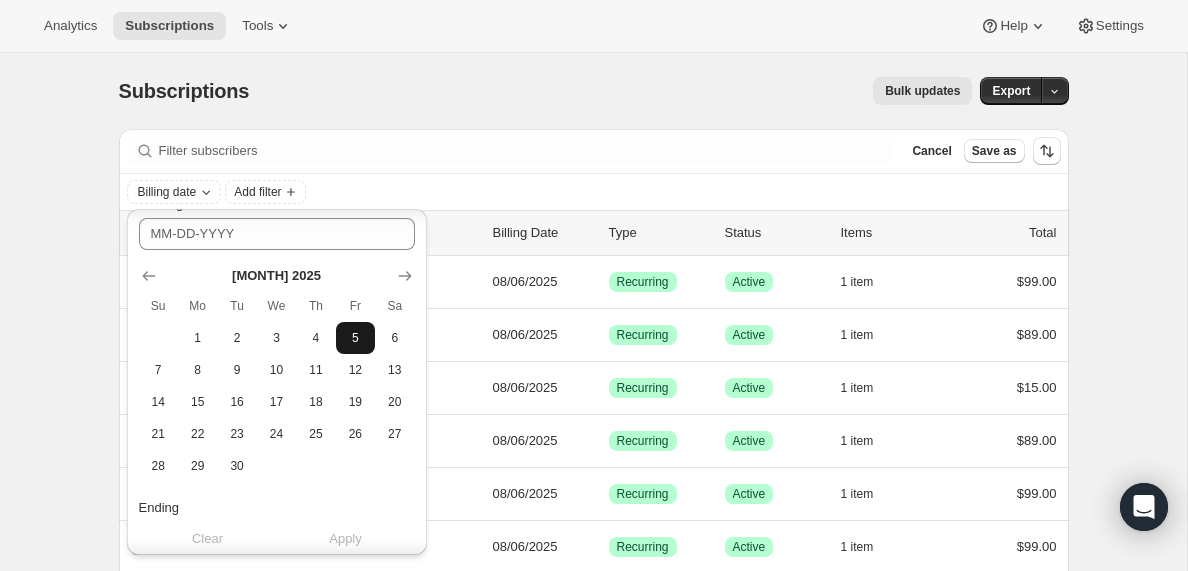 click on "5" at bounding box center (355, 338) 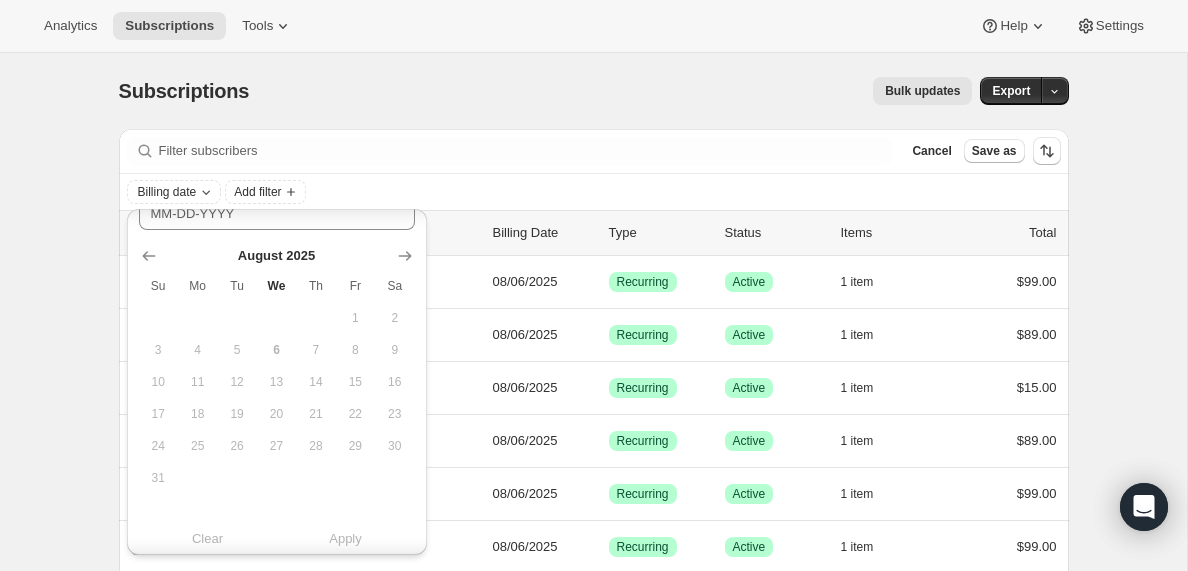 scroll, scrollTop: 525, scrollLeft: 0, axis: vertical 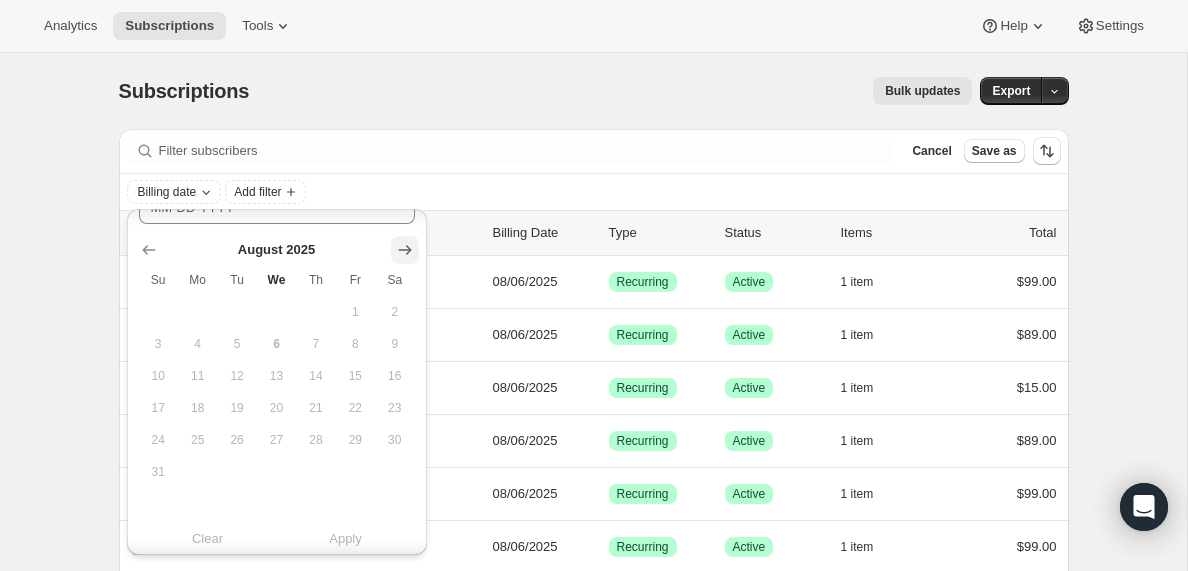 click 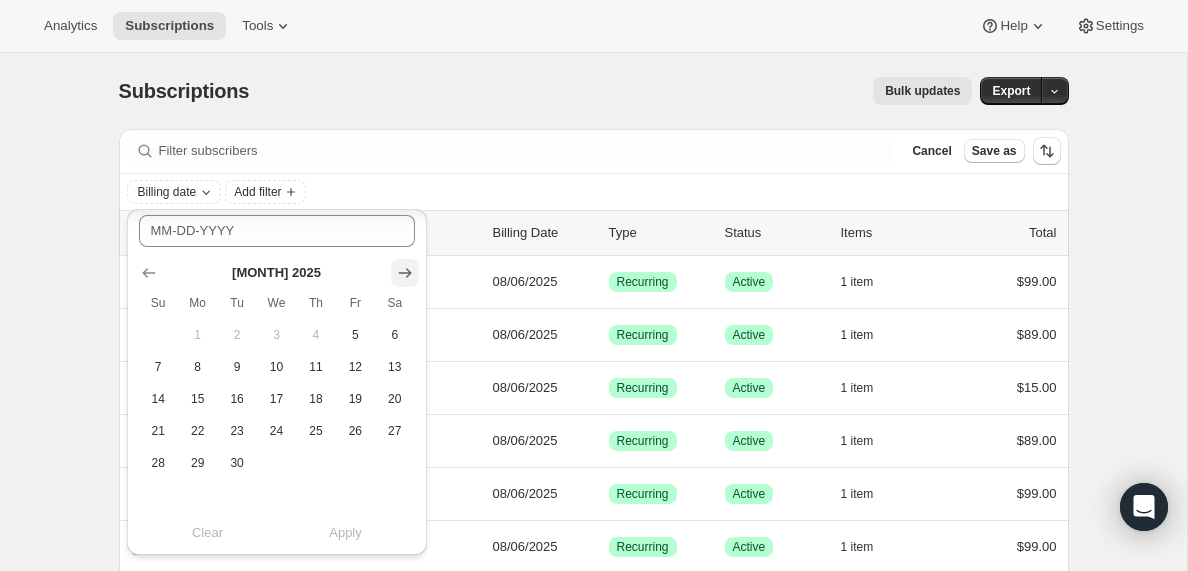 scroll, scrollTop: 502, scrollLeft: 0, axis: vertical 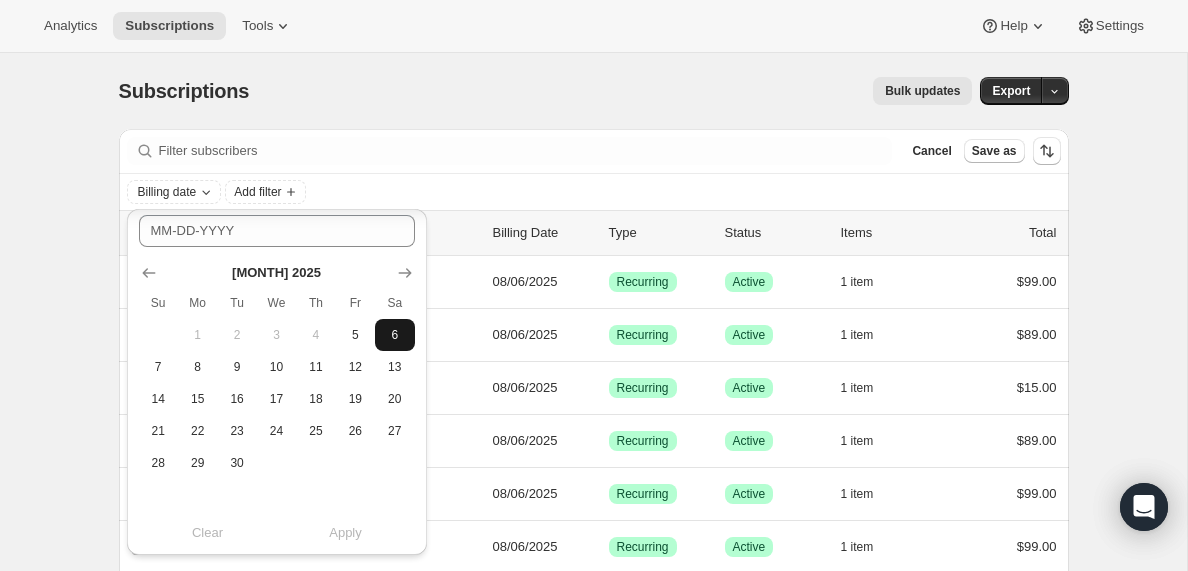 click on "6" at bounding box center (394, 335) 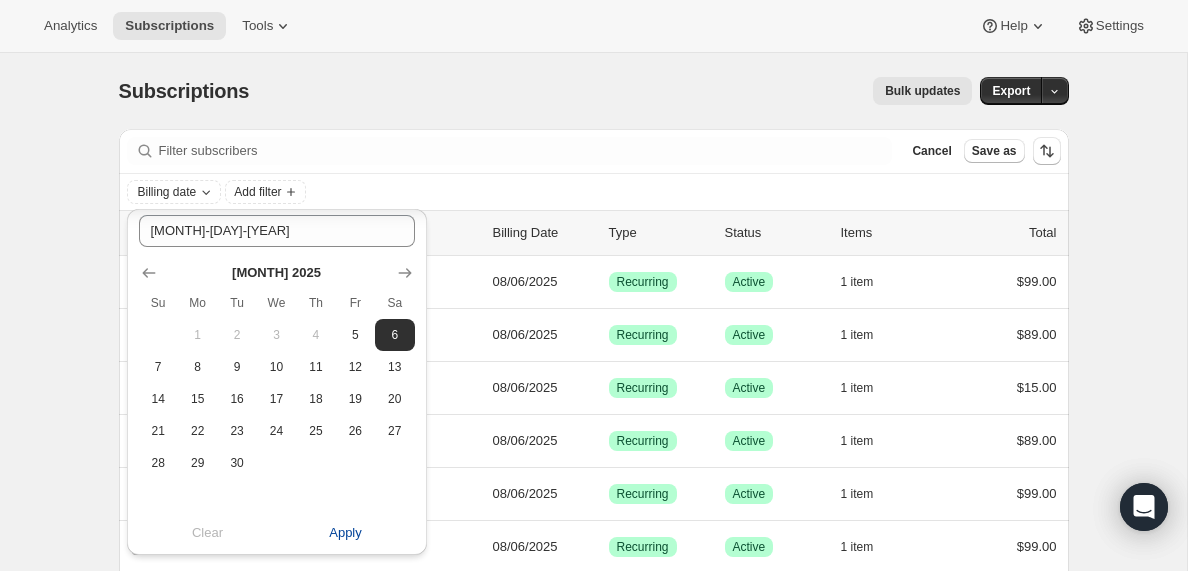 click on "Apply" at bounding box center (345, 533) 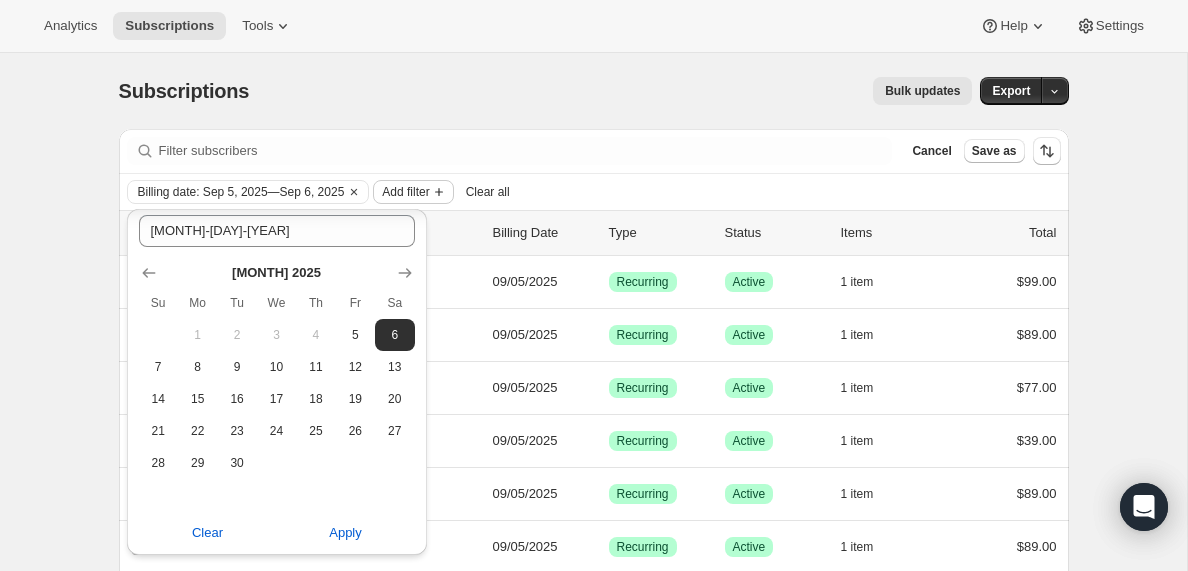 click on "Add filter" at bounding box center (405, 192) 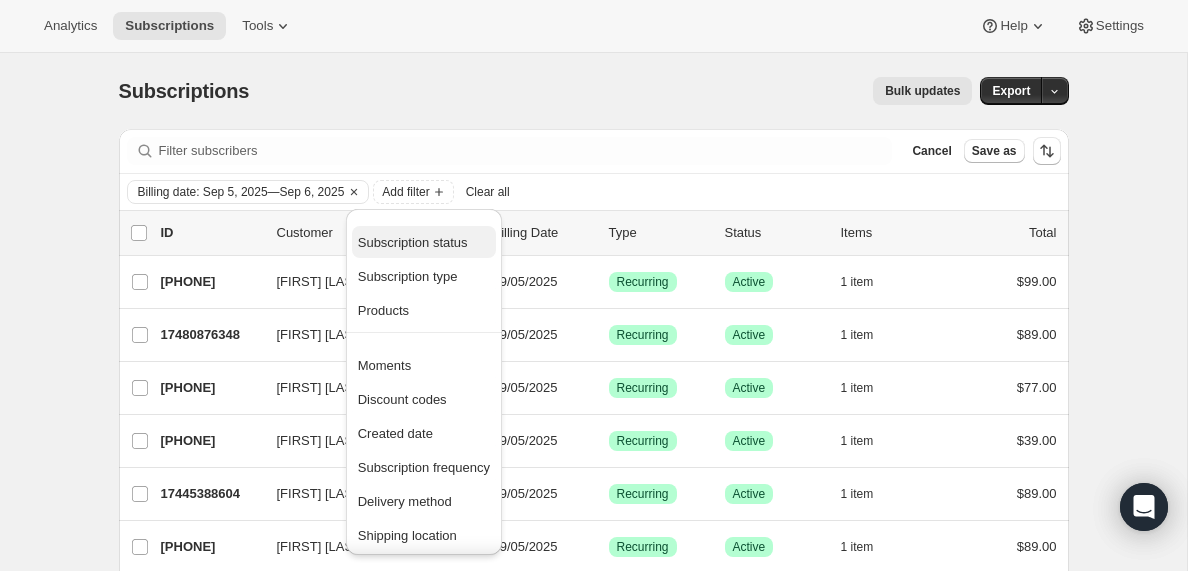 click on "Subscription status" at bounding box center (413, 242) 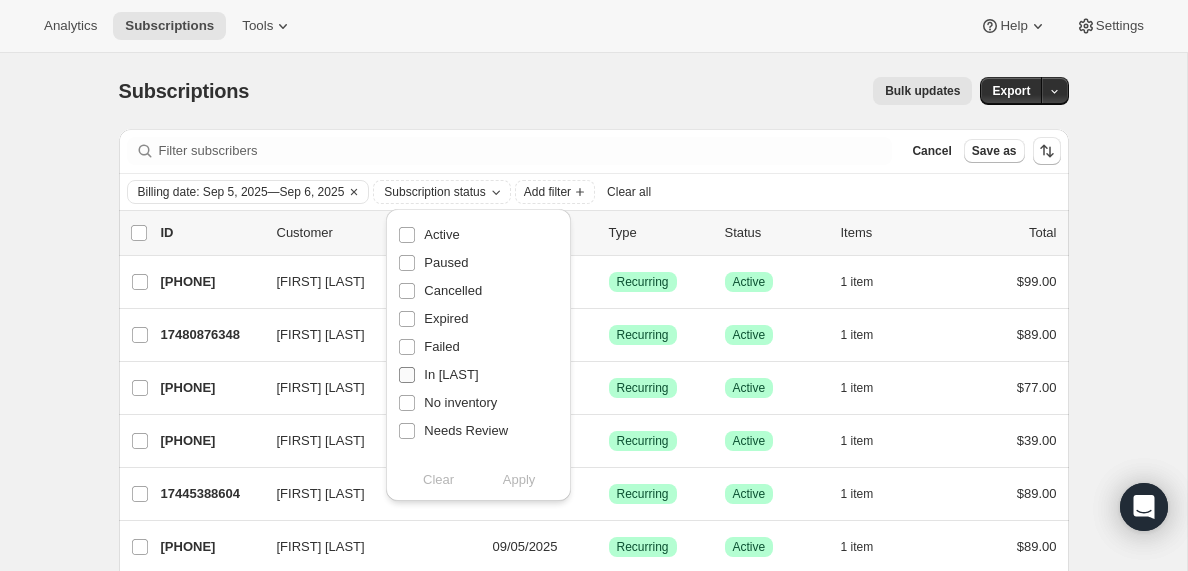 click on "In [LAST]" at bounding box center (407, 375) 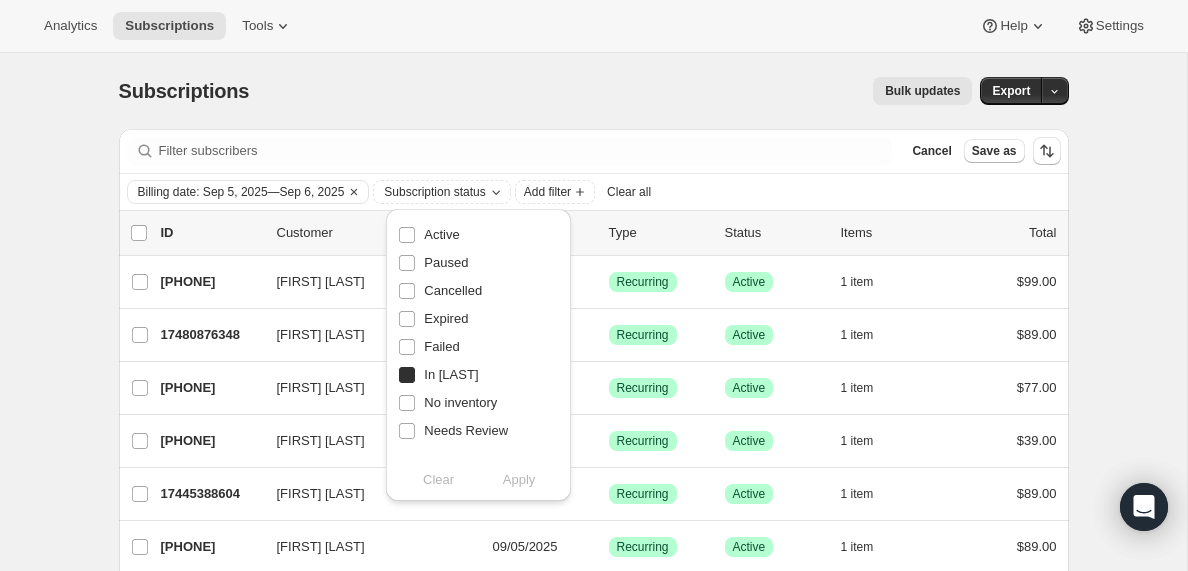 checkbox on "true" 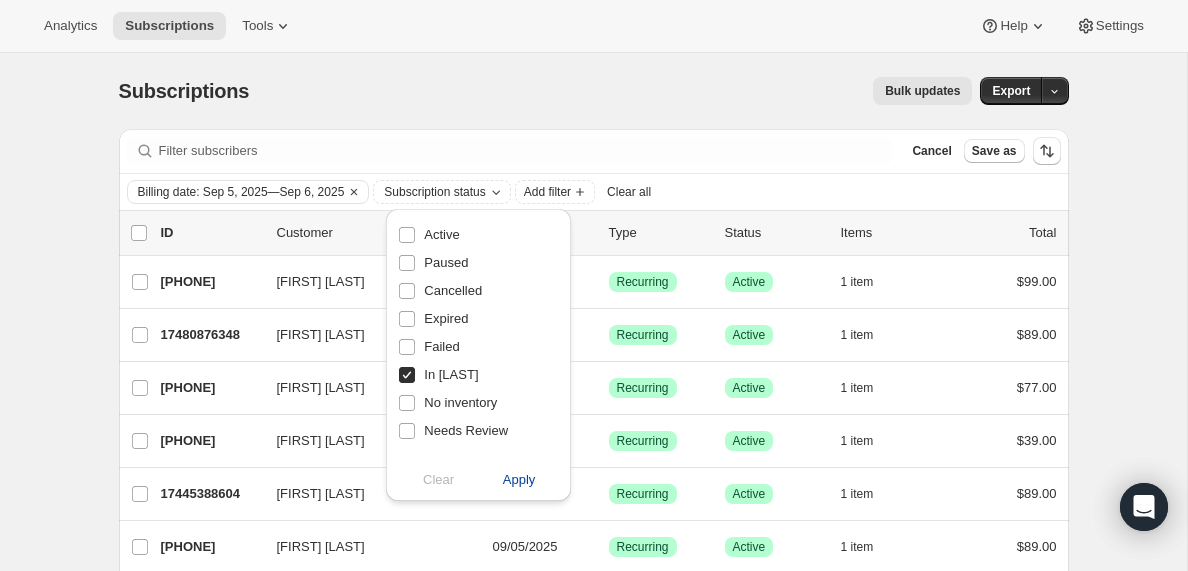 click on "Apply" at bounding box center (519, 480) 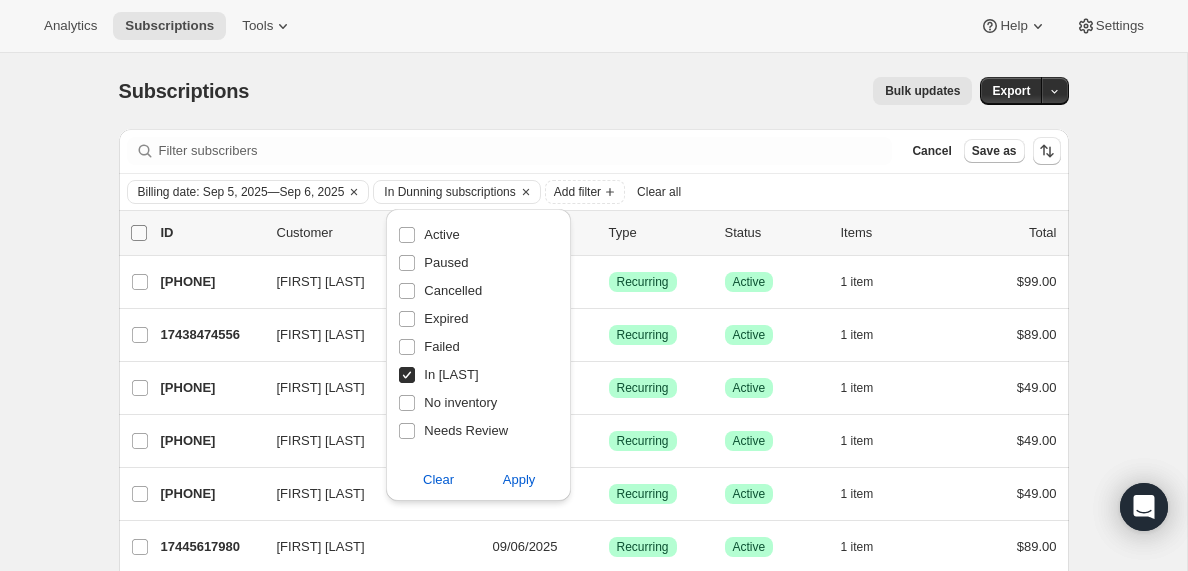 click on "0 selected" at bounding box center [139, 233] 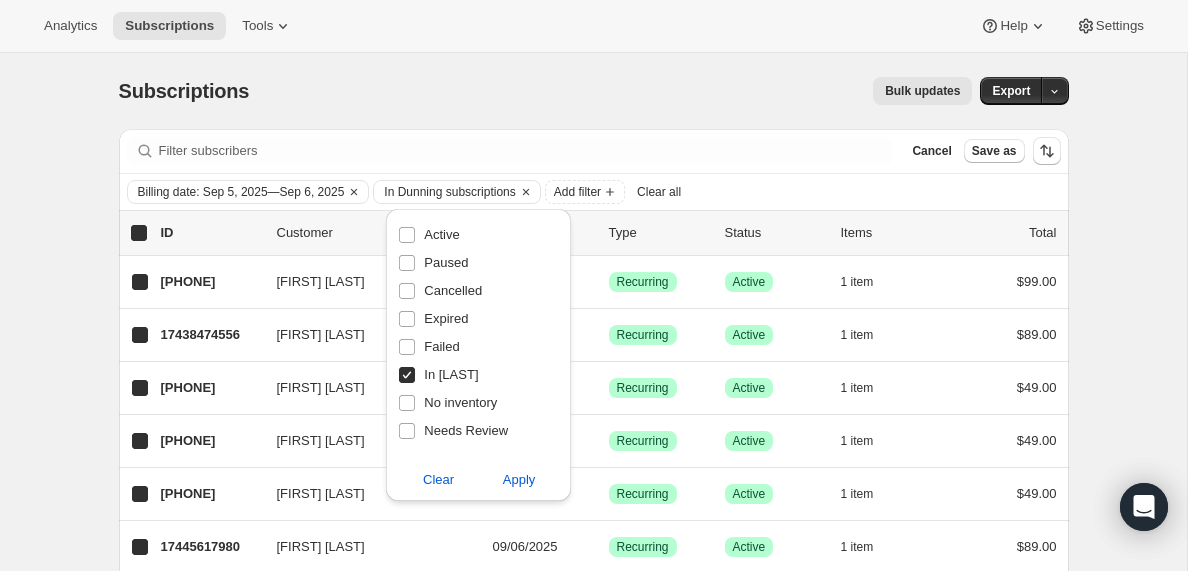 checkbox on "true" 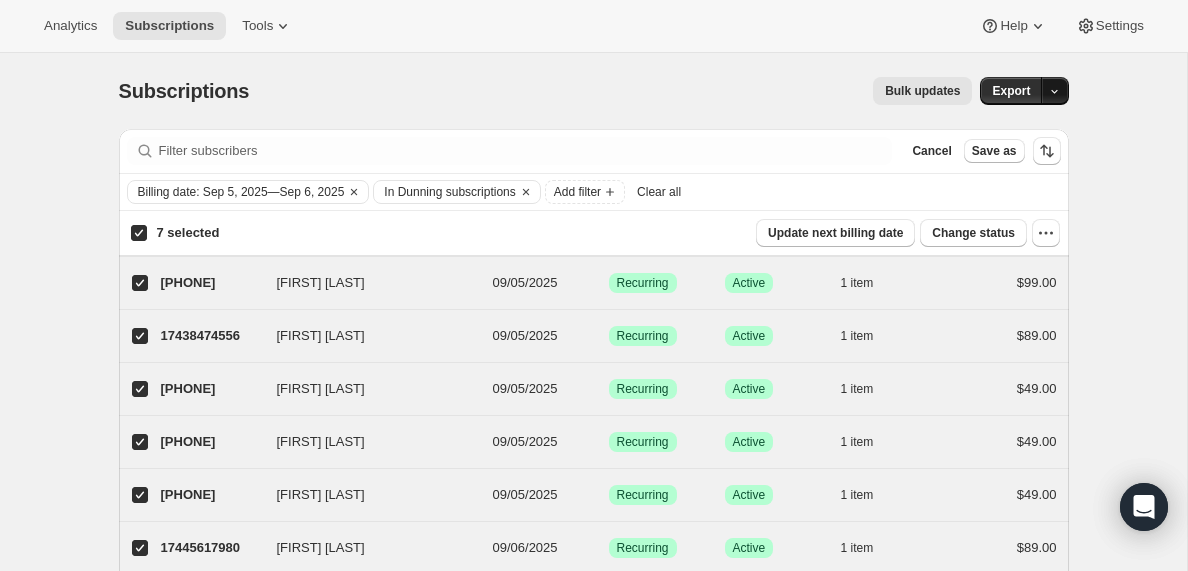 click at bounding box center (1055, 91) 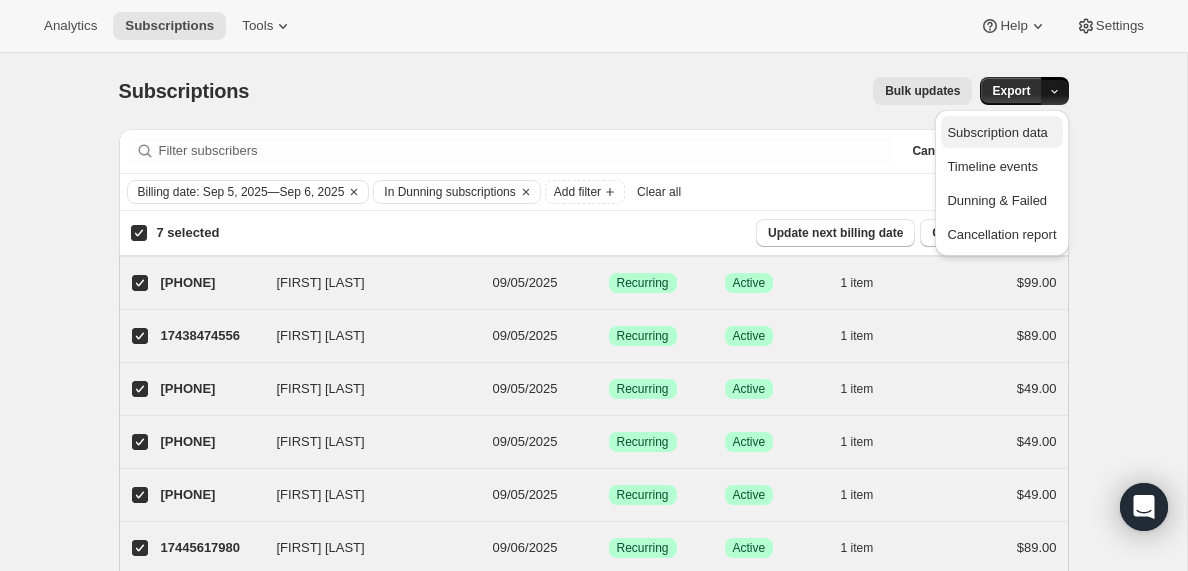 click on "Subscription data" at bounding box center (997, 132) 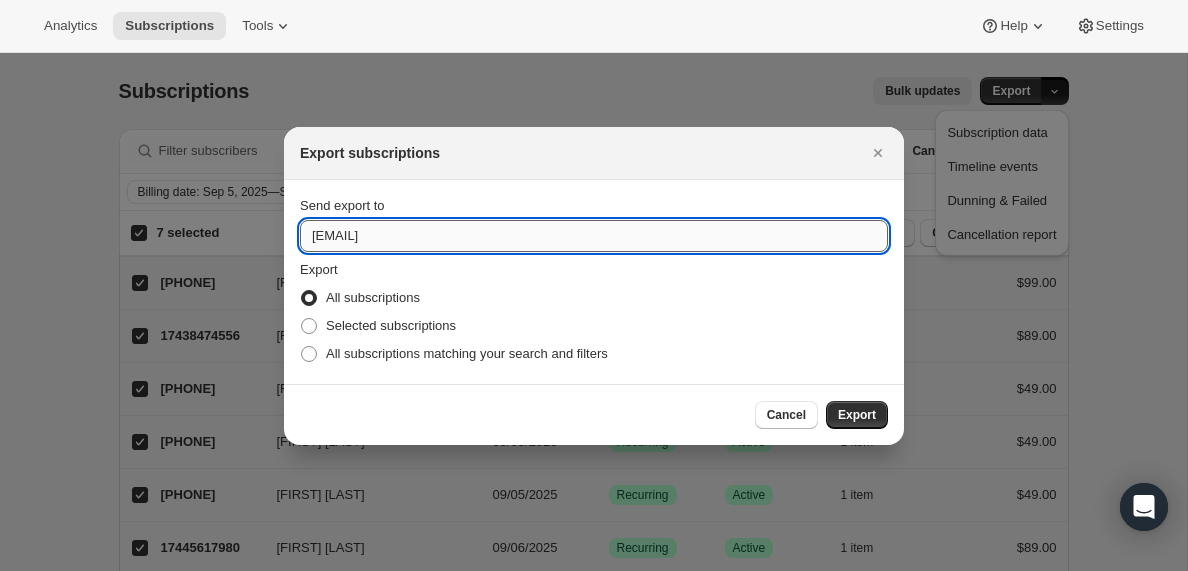 click on "[EMAIL]" at bounding box center (594, 236) 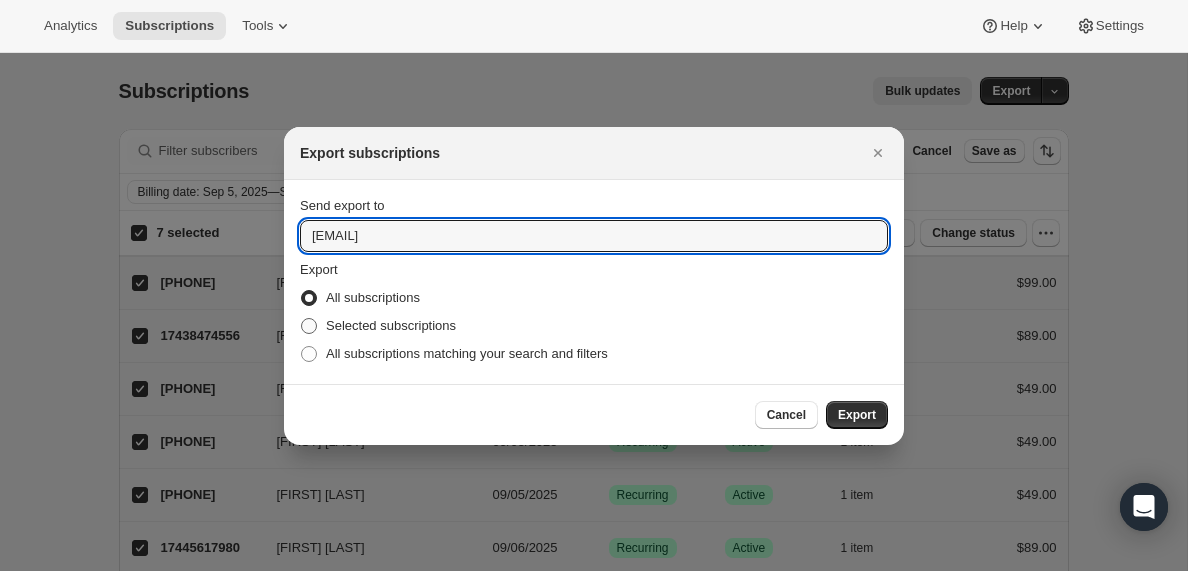 type on "[EMAIL]" 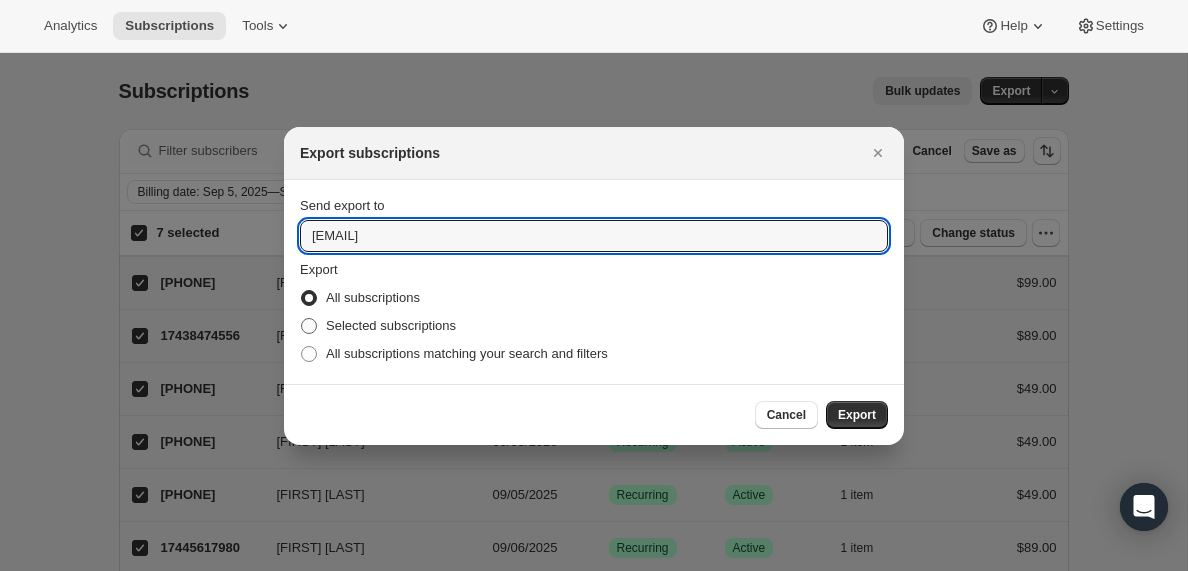 radio on "true" 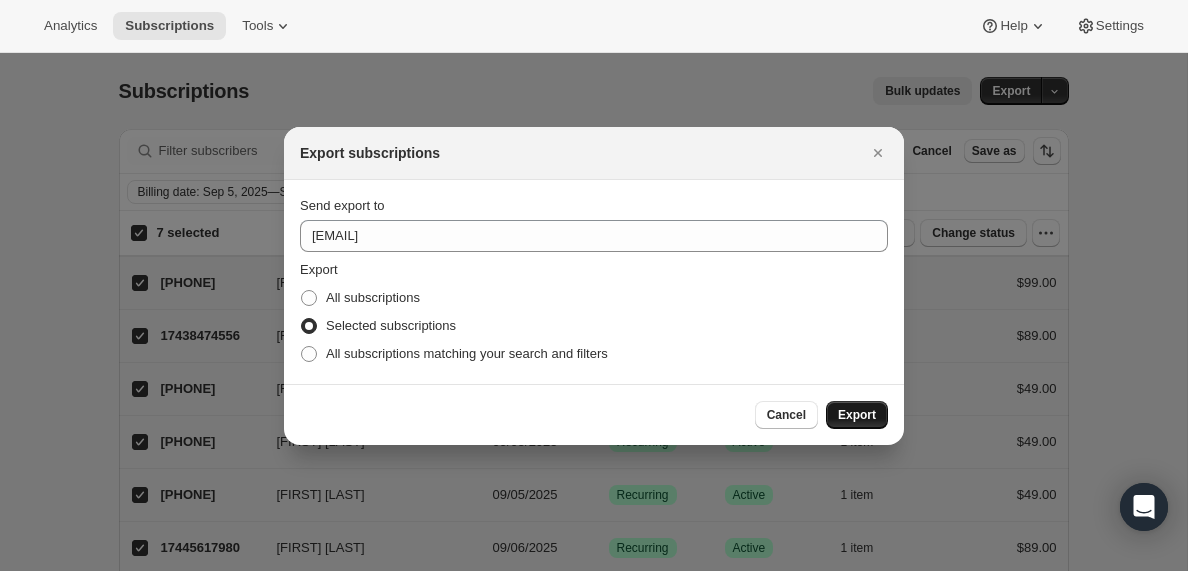 click on "Export" at bounding box center [857, 415] 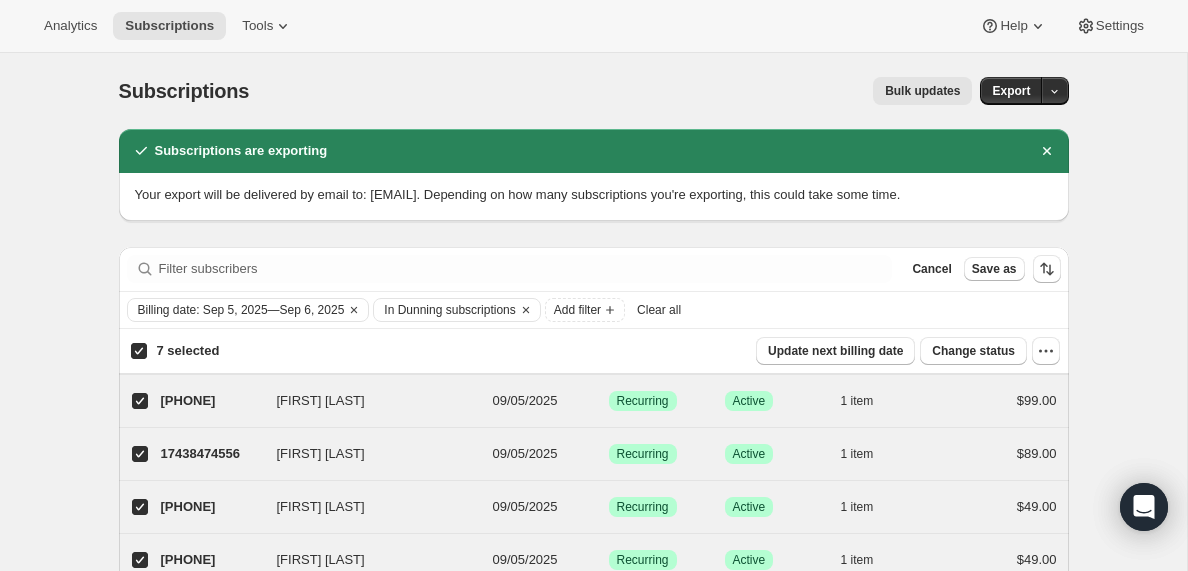 click on "Clear all" at bounding box center [659, 310] 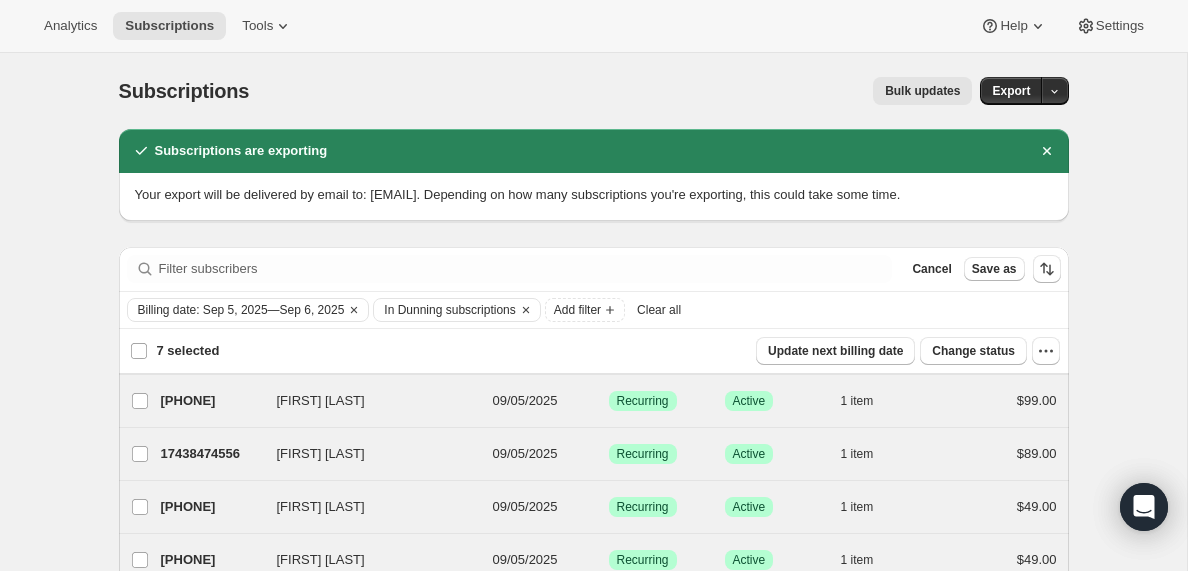 checkbox on "false" 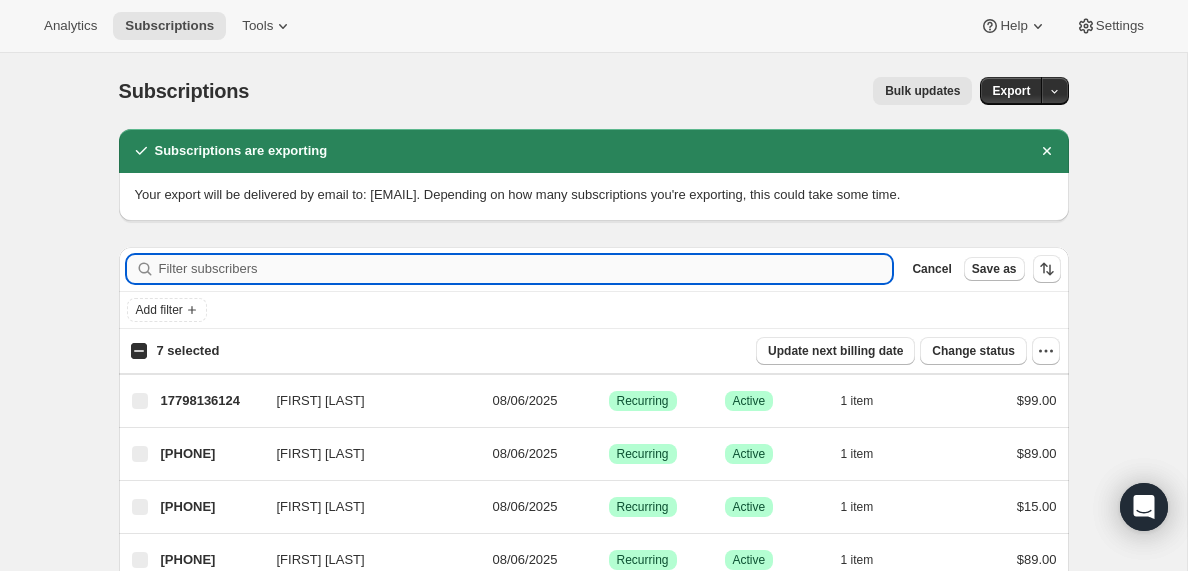 click on "Filter subscribers" at bounding box center [526, 269] 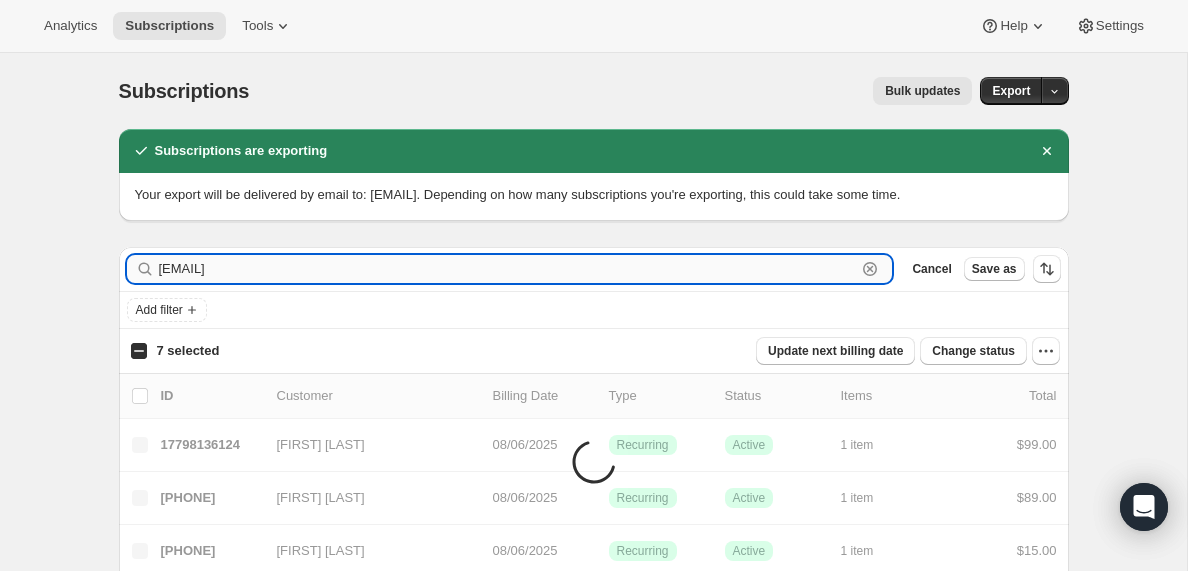 type on "[EMAIL]" 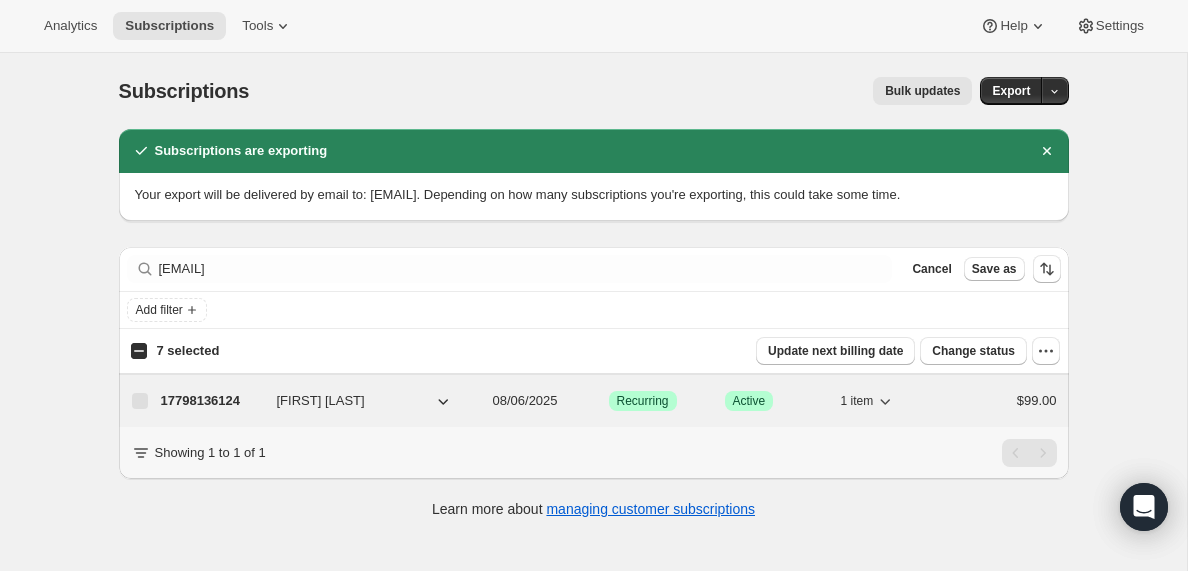 click on "17798136124" at bounding box center [211, 401] 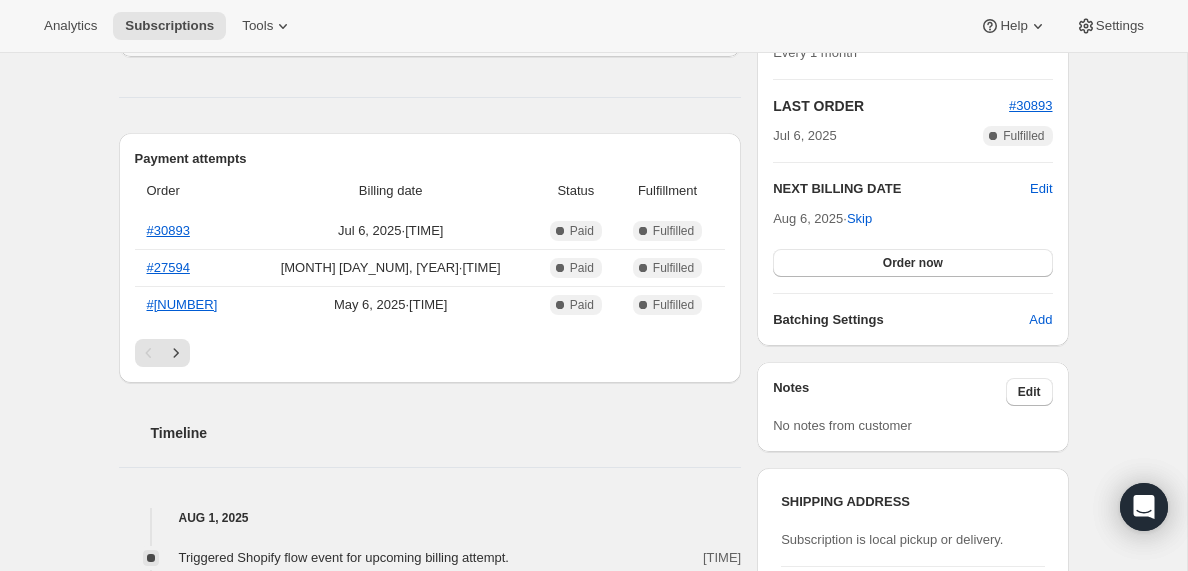 scroll, scrollTop: 407, scrollLeft: 0, axis: vertical 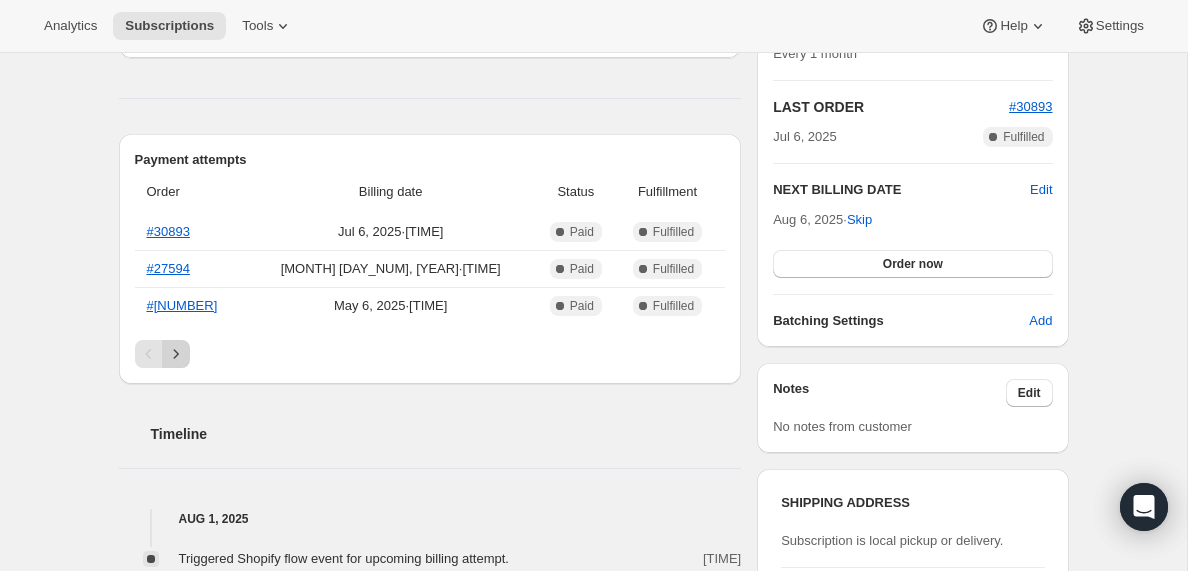 click 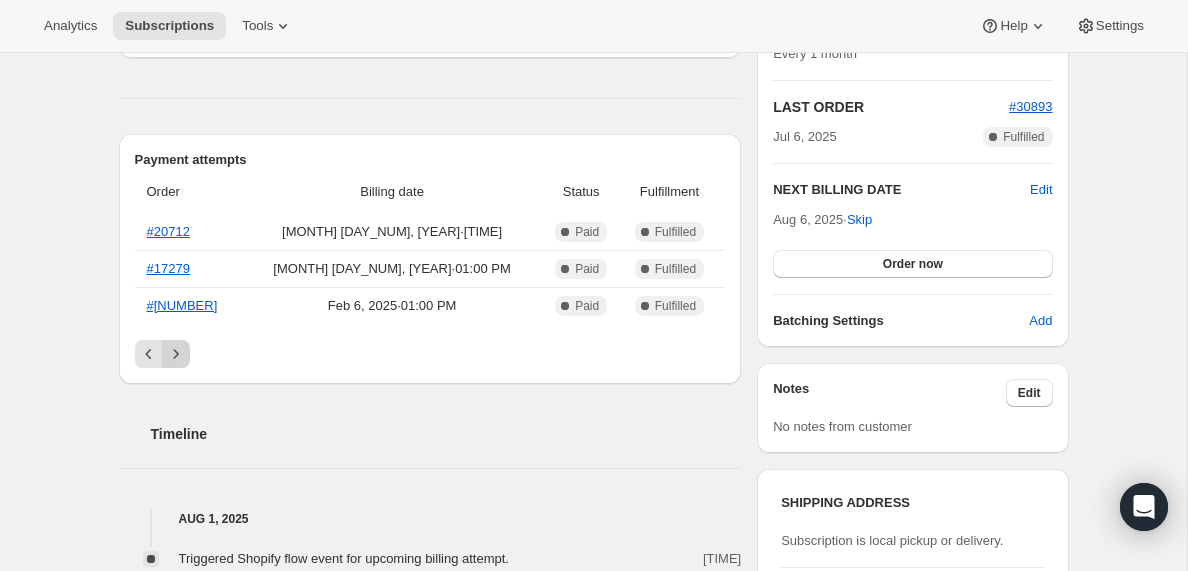 click 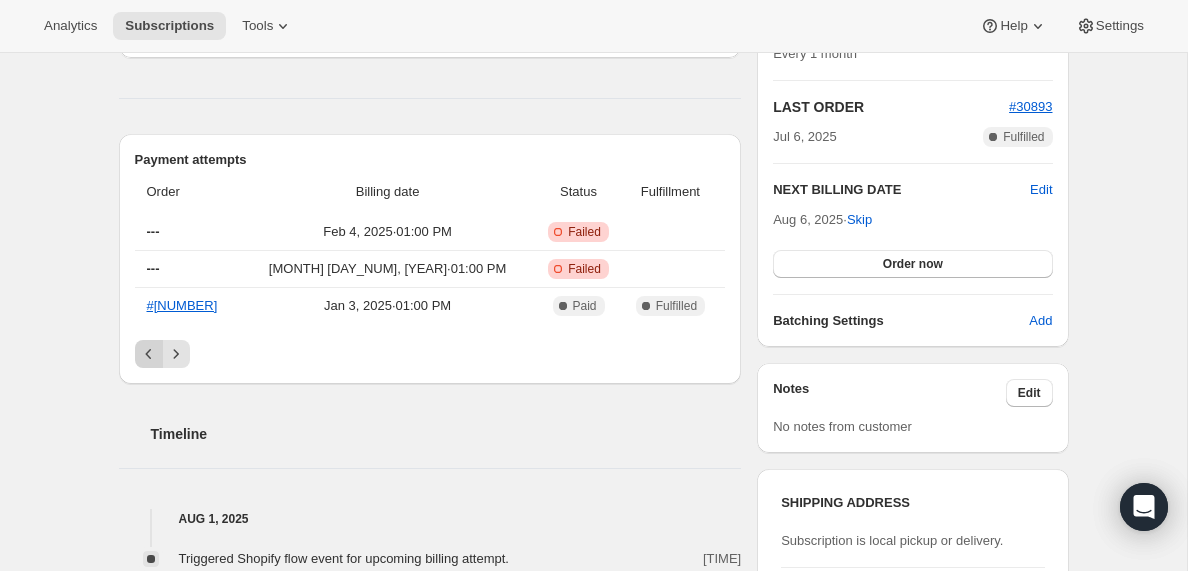 click 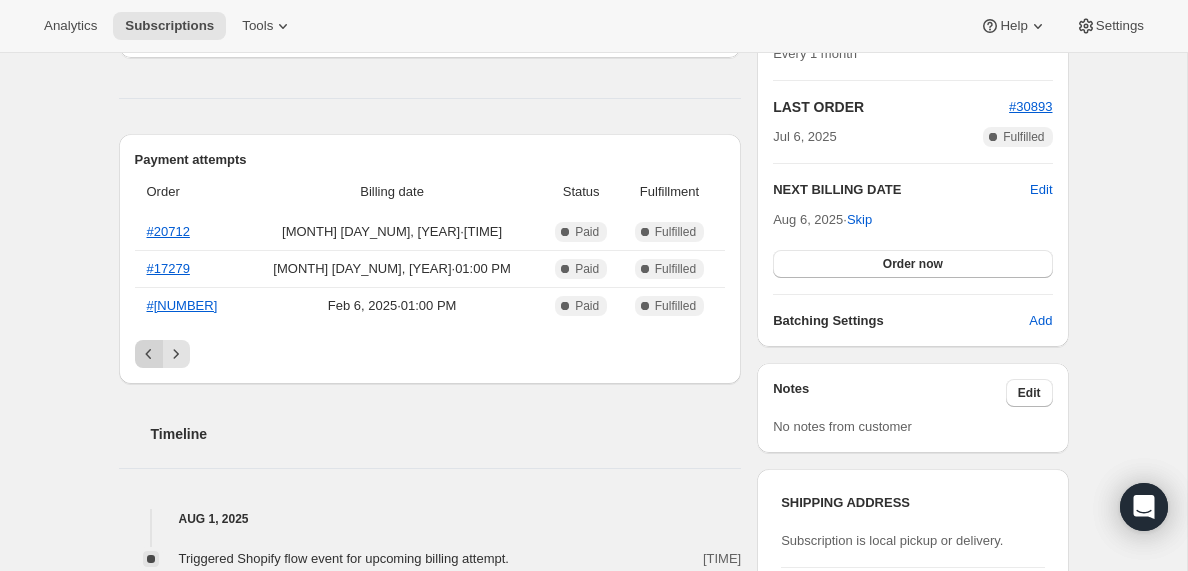 click 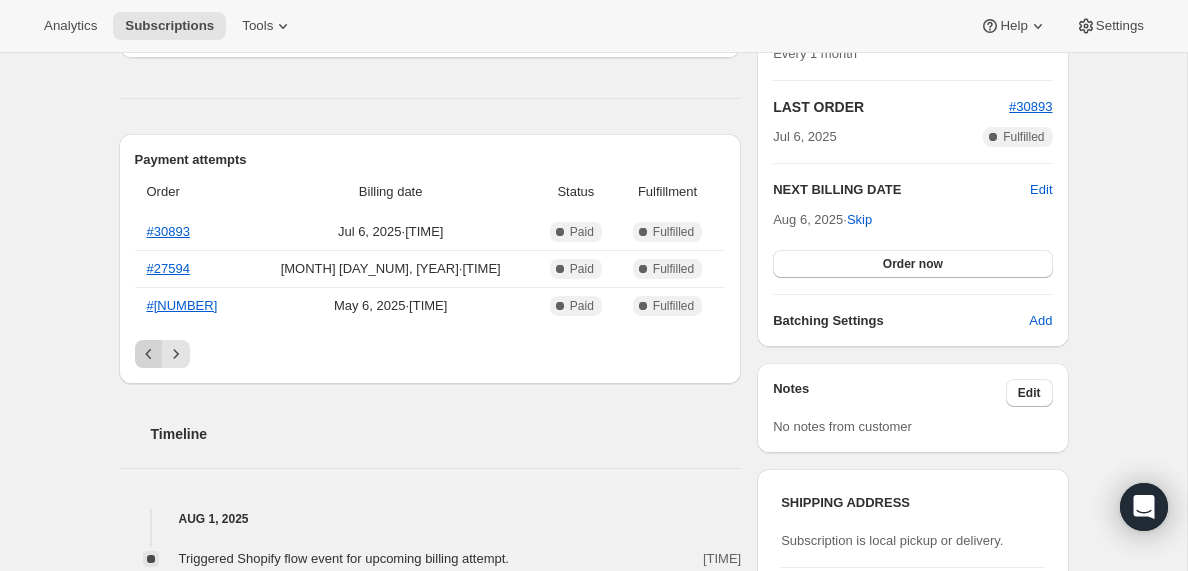 click at bounding box center (149, 354) 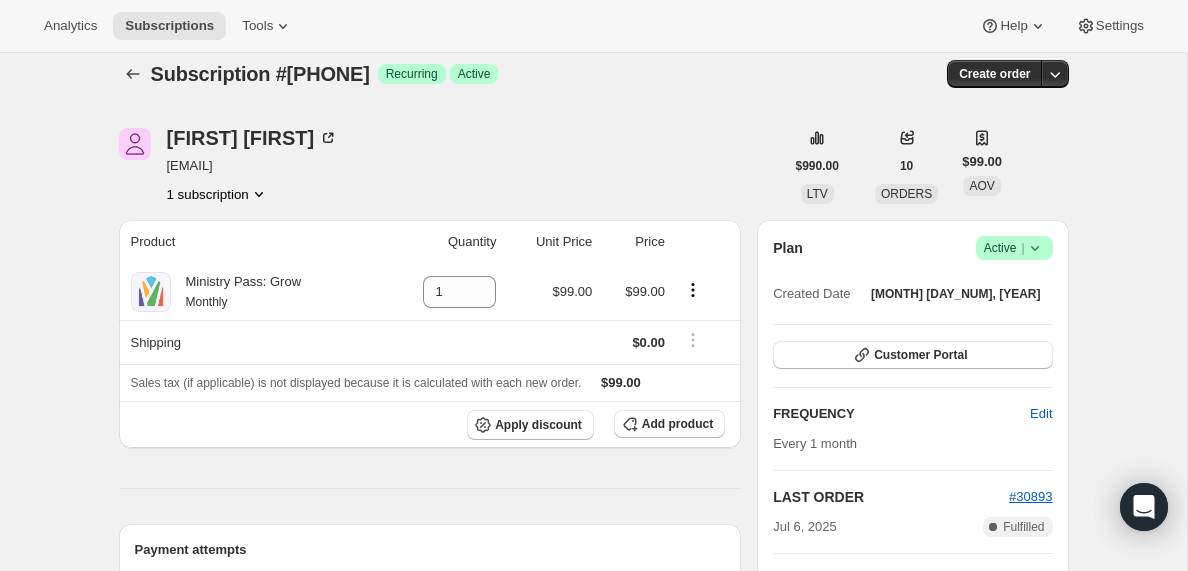 scroll, scrollTop: 0, scrollLeft: 0, axis: both 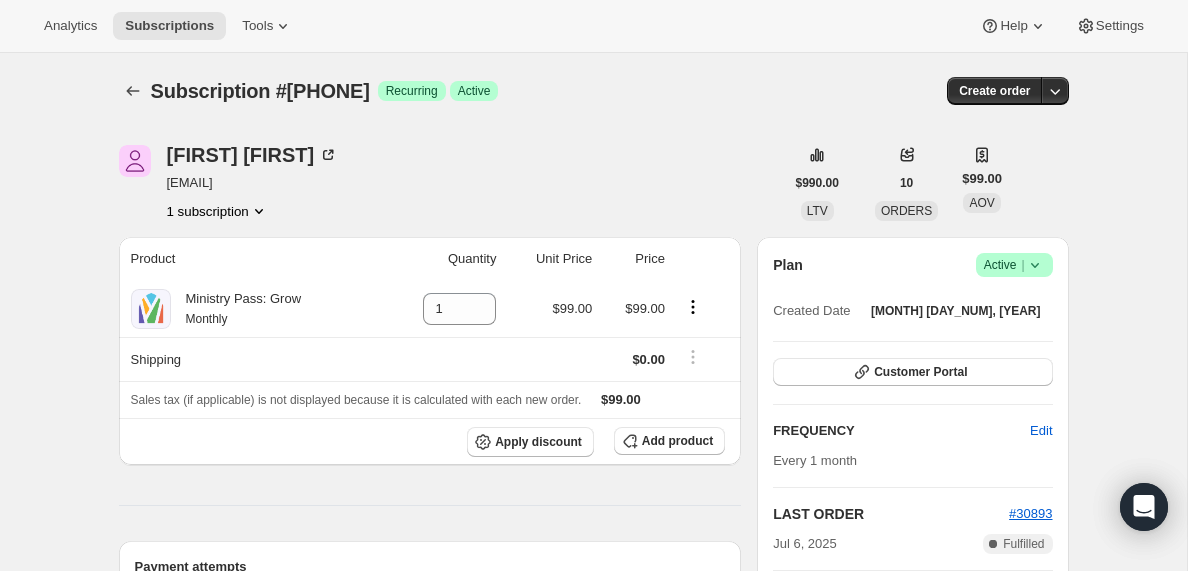 click on "Shipping" at bounding box center (251, 359) 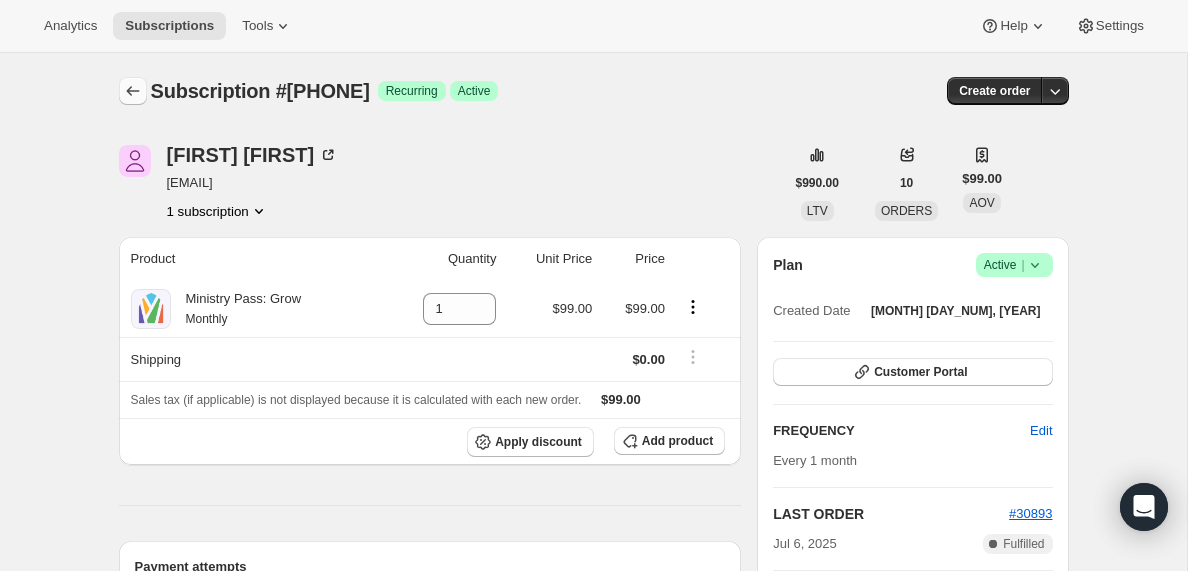 click 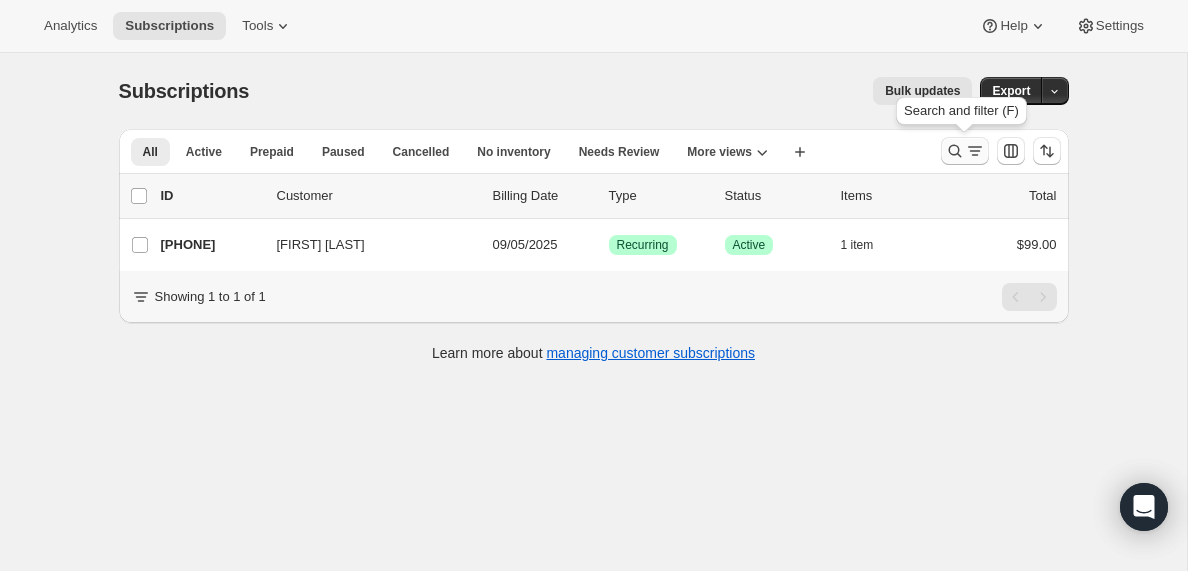 click 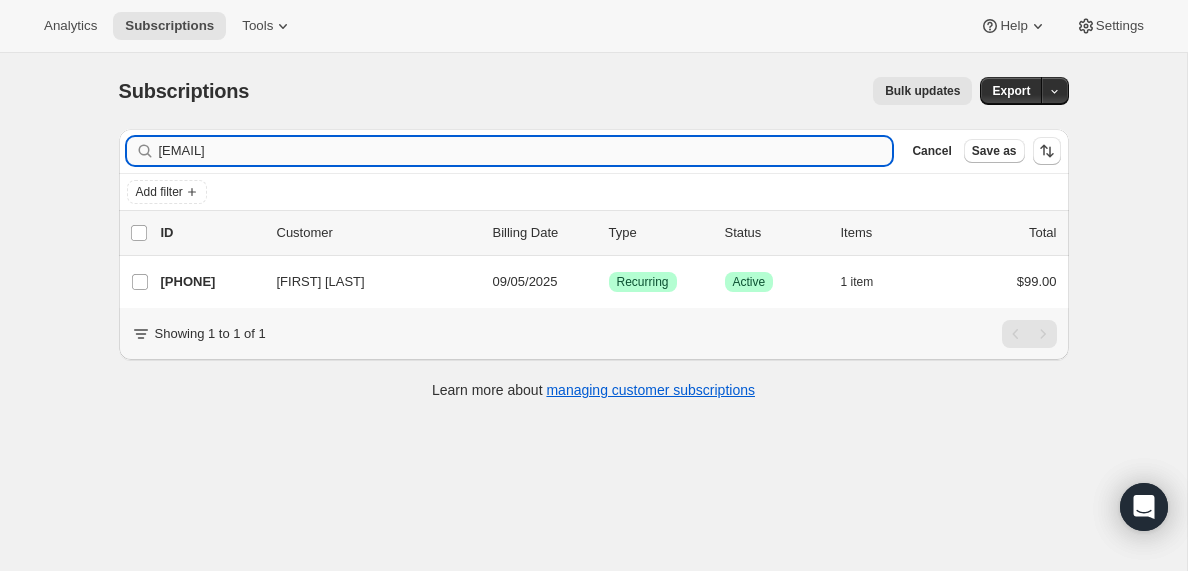 click on "[EMAIL]" at bounding box center (526, 151) 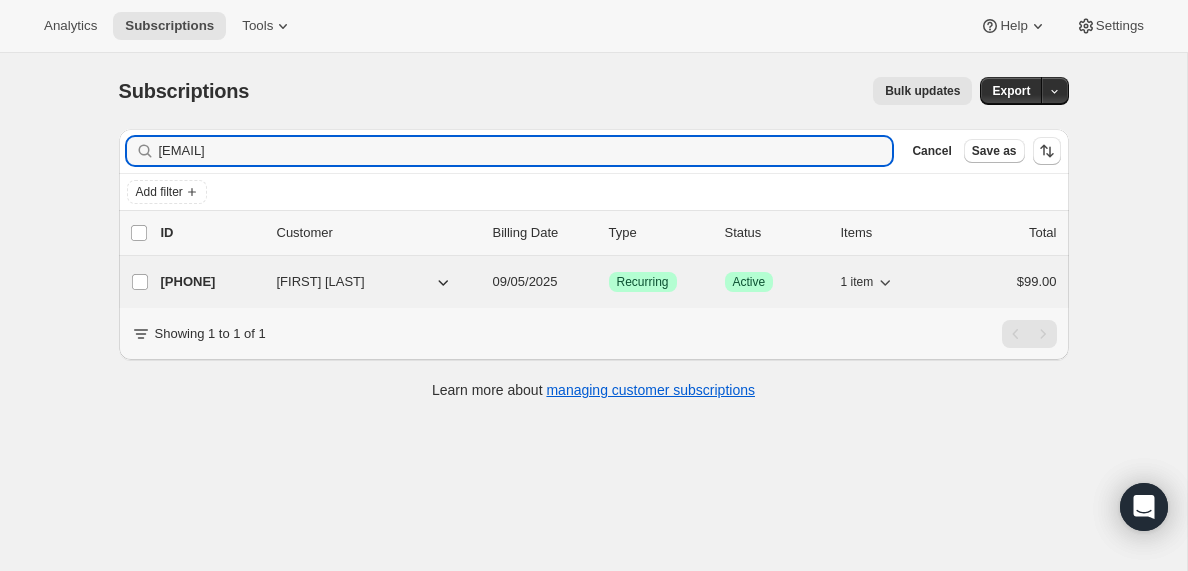 click on "[FIRST] [LAST]" at bounding box center (321, 282) 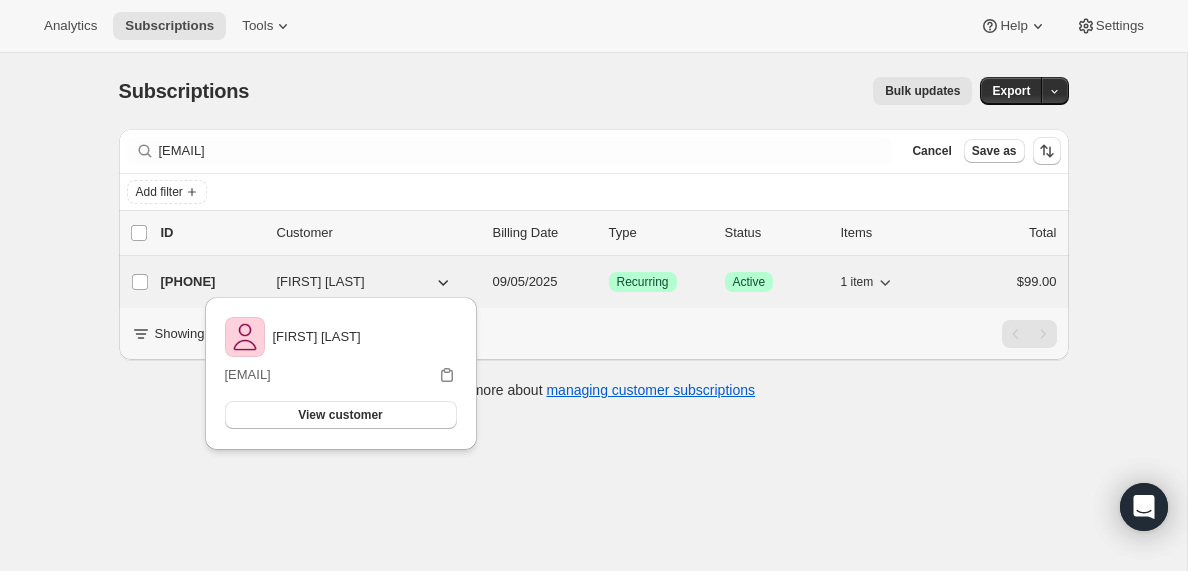 click on "[PHONE]" at bounding box center (211, 282) 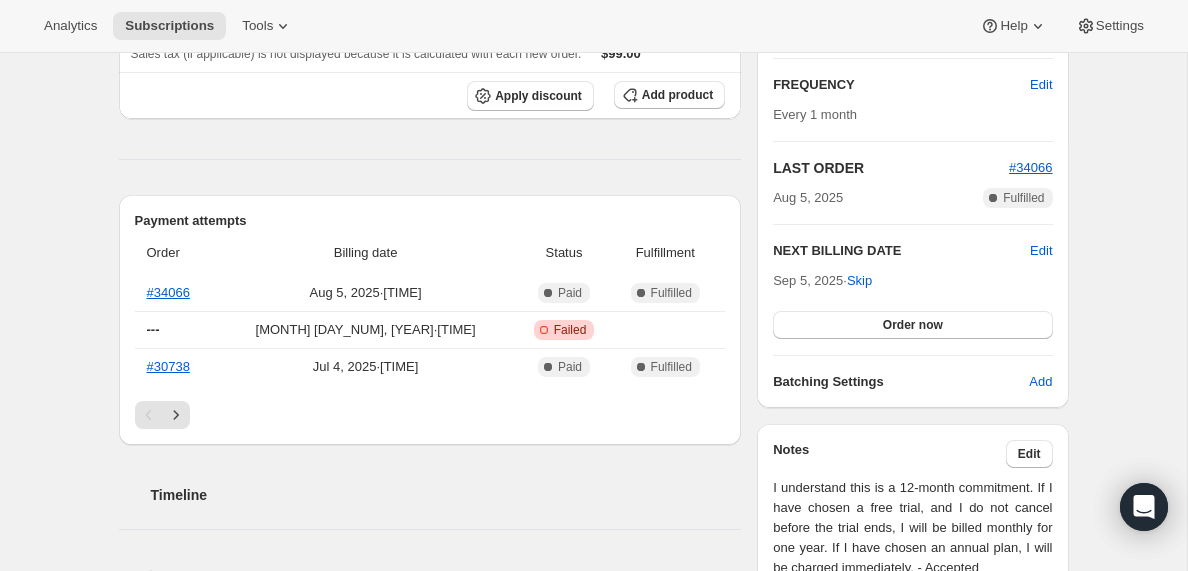 scroll, scrollTop: 439, scrollLeft: 0, axis: vertical 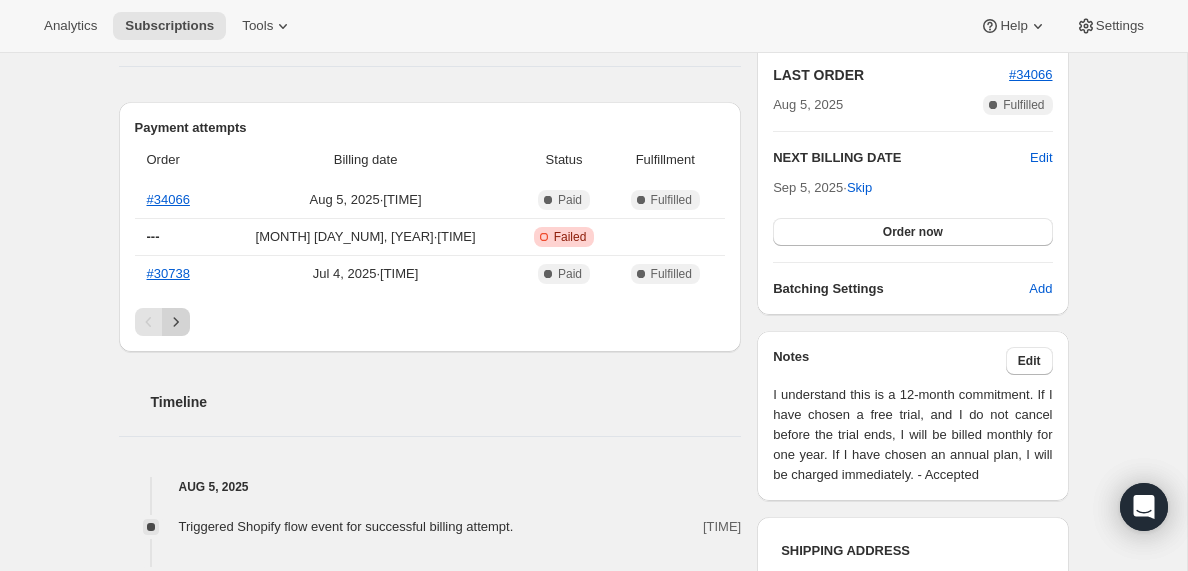 click 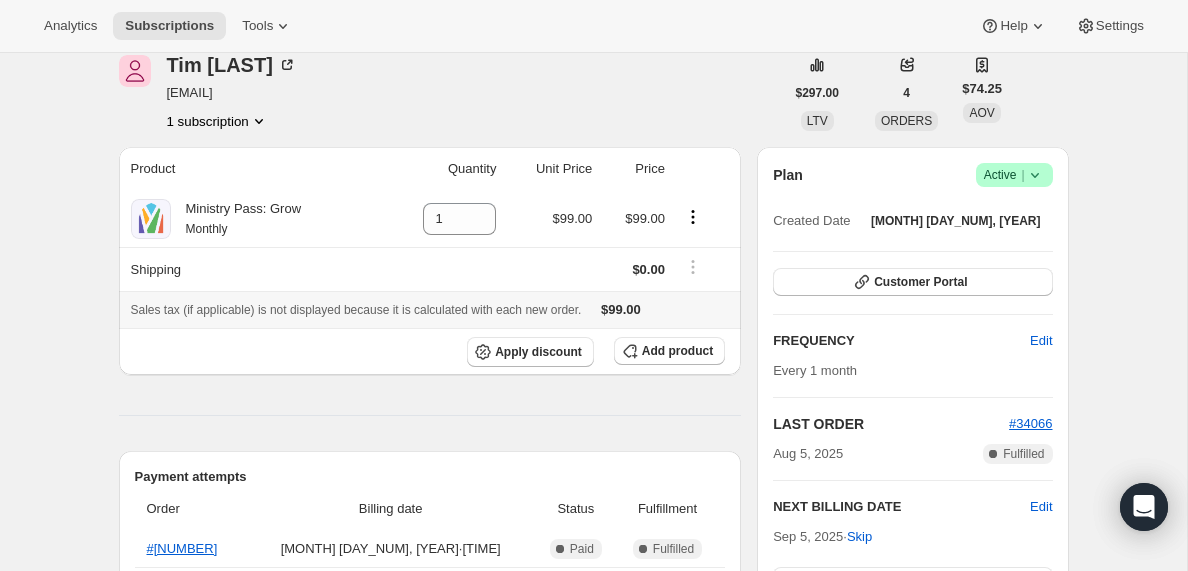 scroll, scrollTop: 0, scrollLeft: 0, axis: both 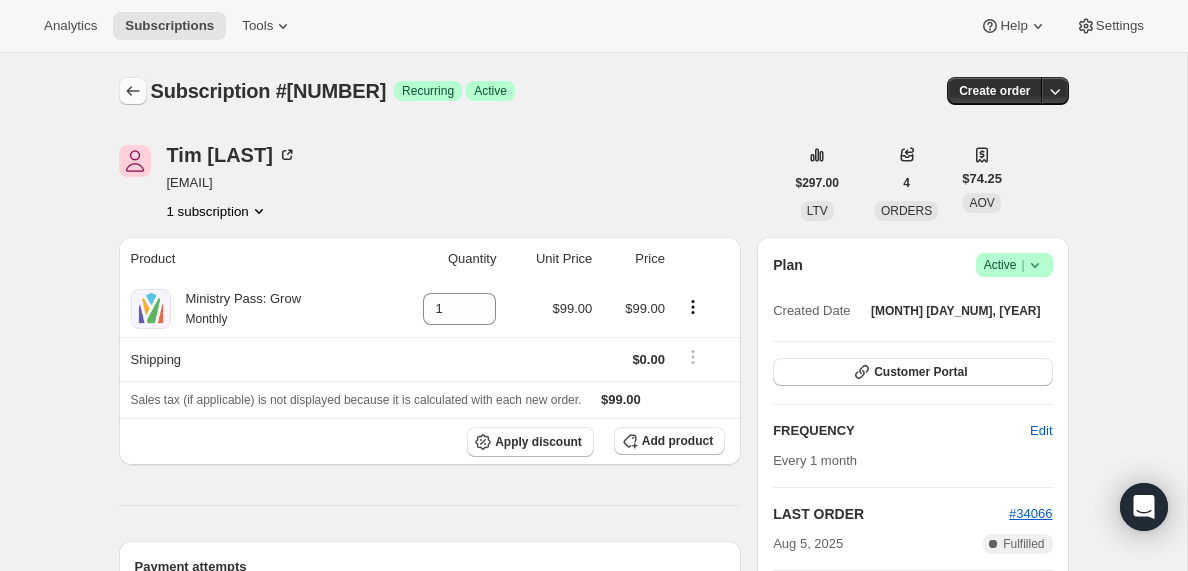 click 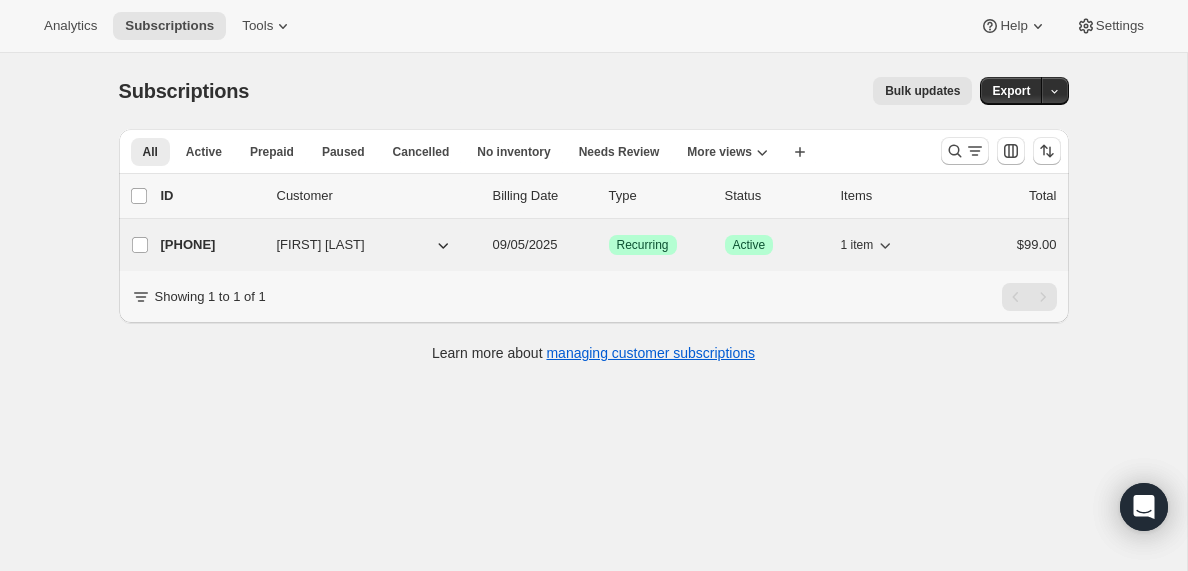 click on "[PHONE]" at bounding box center [211, 245] 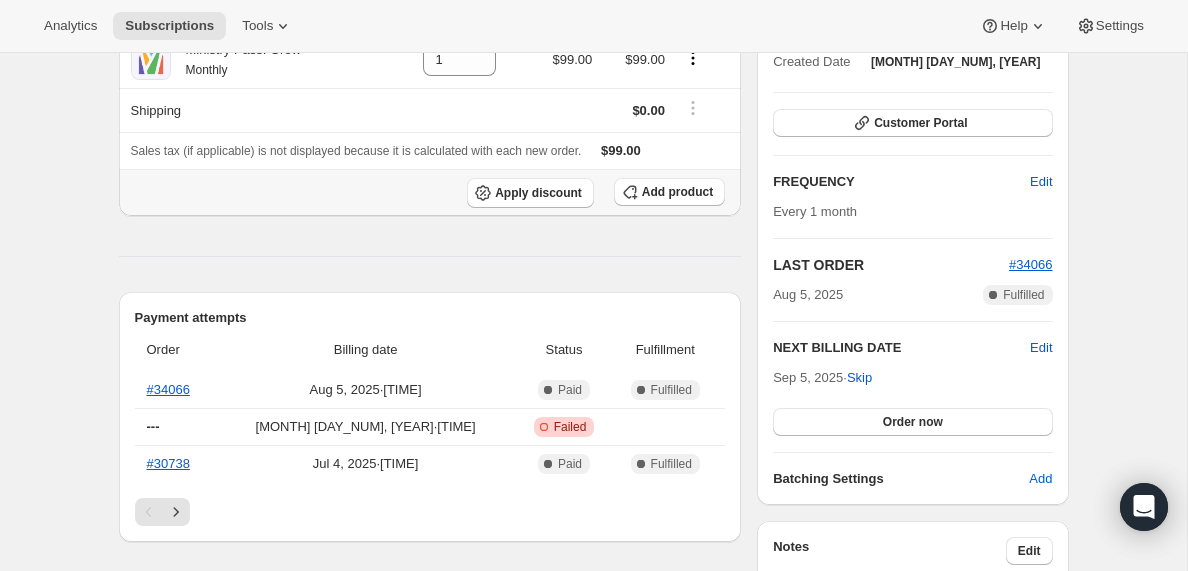 scroll, scrollTop: 334, scrollLeft: 0, axis: vertical 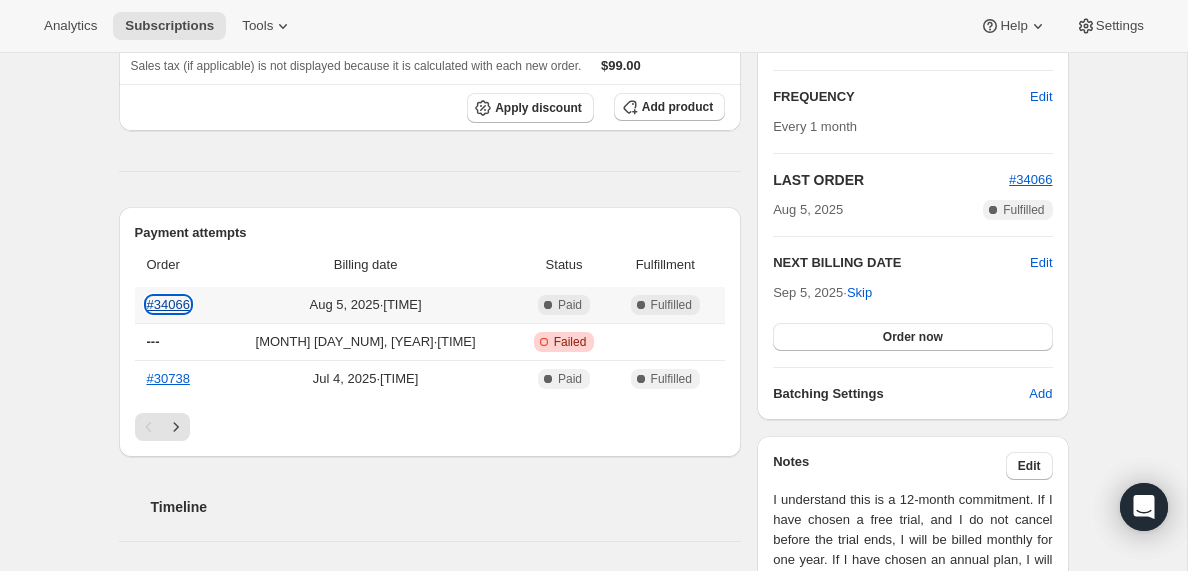 click on "#34066" at bounding box center (168, 304) 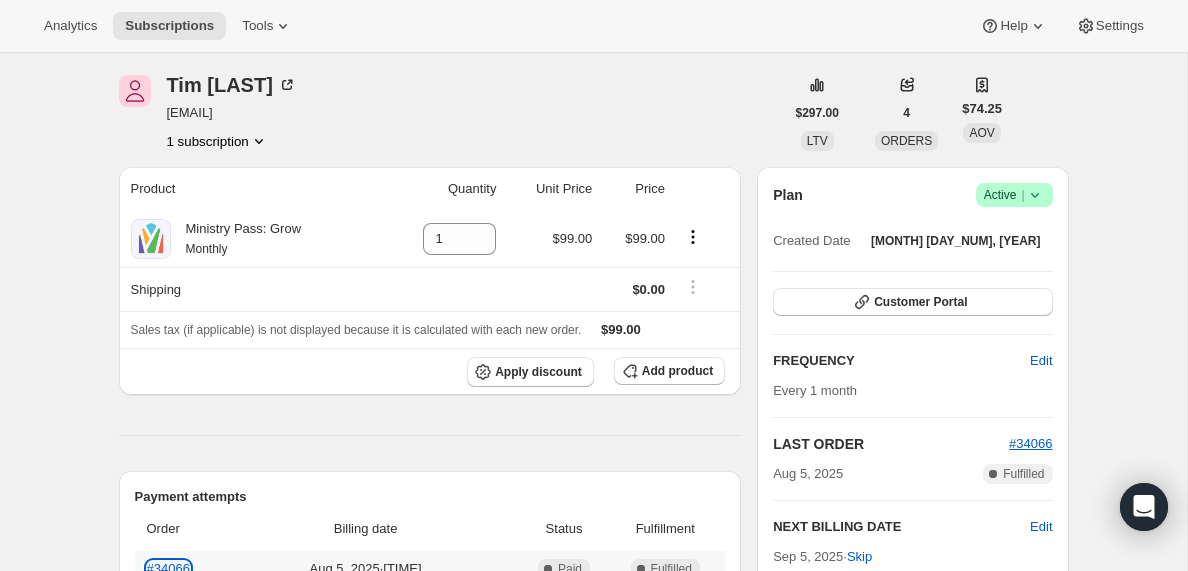 scroll, scrollTop: 69, scrollLeft: 0, axis: vertical 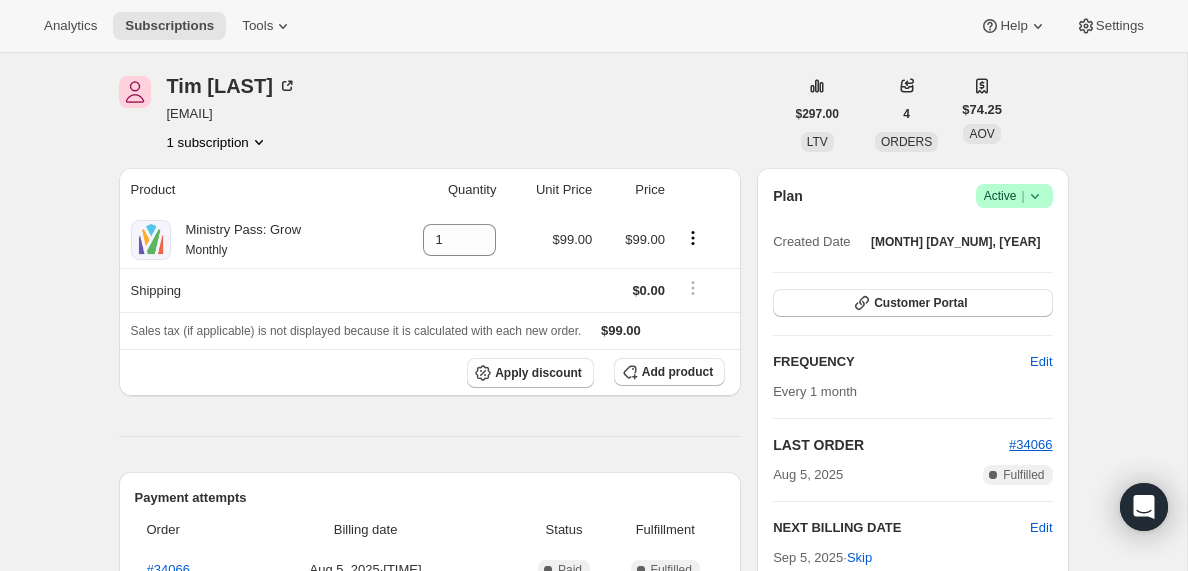 click 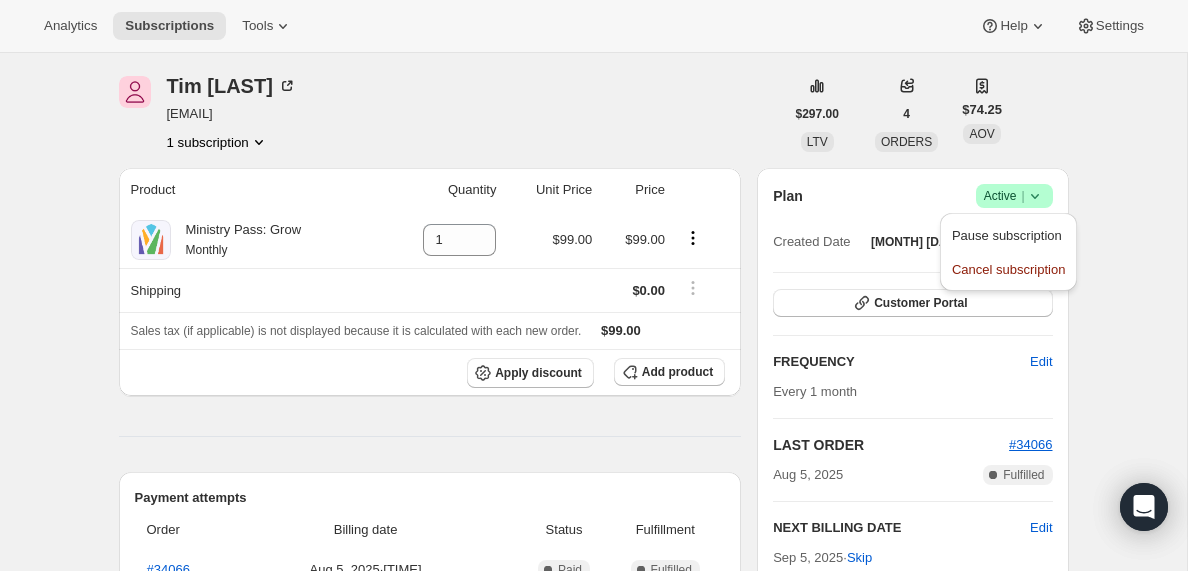 click on "Product Quantity Unit Price Price Ministry Pass: Grow Monthly 1 $99.00 $99.00 Shipping $0.00 Sales tax (if applicable) is not displayed because it is calculated with each new order.   $99.00 Apply discount Add product Payment attempts Order Billing date Status Fulfillment #34066 Aug 5, 2025  ·  08:00 PM  Complete Paid  Complete Fulfilled --- Aug 4, 2025  ·  08:00 PM Critical Incomplete Failed #30738 Jul 4, 2025  ·  08:00 PM  Complete Paid  Complete Fulfilled Timeline Aug 5, 2025 Triggered Shopify flow event for successful billing attempt. 08:00 PM Order processed successfully.  View order 08:00 PM Aug 4, 2025 Payment attempt failed. Attempt 1 of 4. Will retry on Tuesday, August 05, 2025, 08:00 PM . 08:00 PM Jul 30, 2025 Triggered Shopify flow event for upcoming billing attempt. 08:00 PM Subscription reminder email sent via . 08:00 PM Jul 4, 2025 Triggered Shopify flow event for successful billing attempt. 08:00 PM Order processed successfully.  View order 08:00 PM Jun 29, 2025 08:01 PM 08:00 PM" at bounding box center (430, 930) 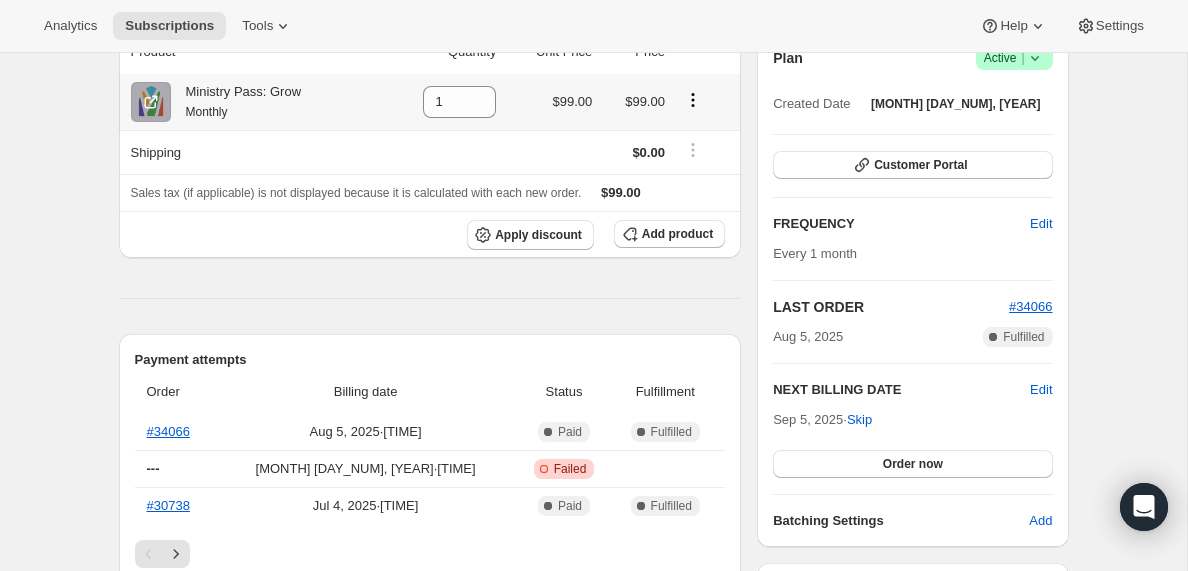 scroll, scrollTop: 0, scrollLeft: 0, axis: both 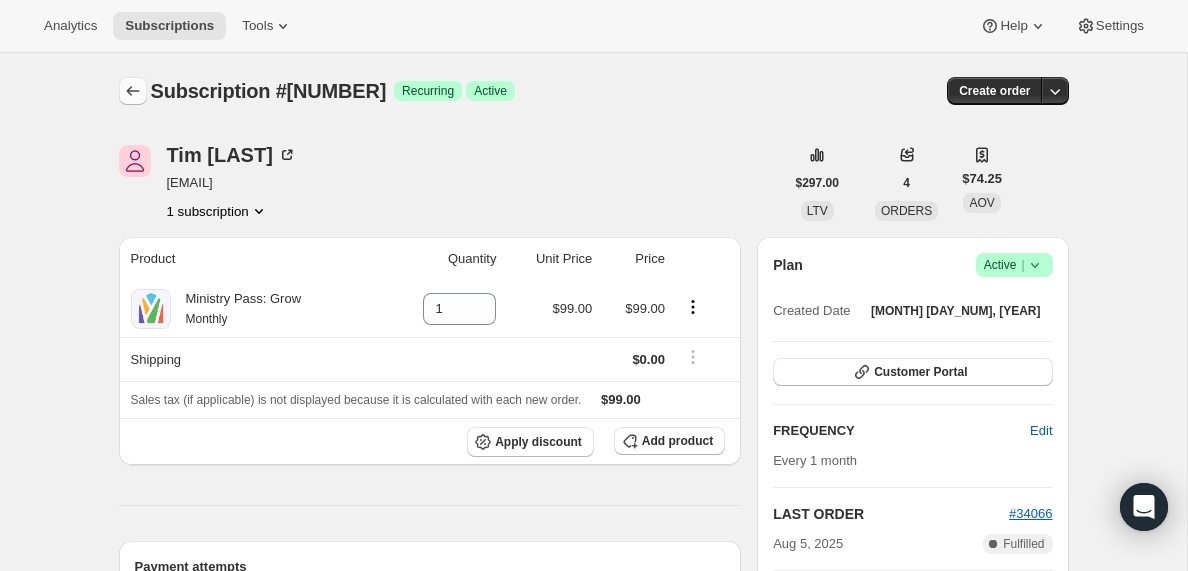 click 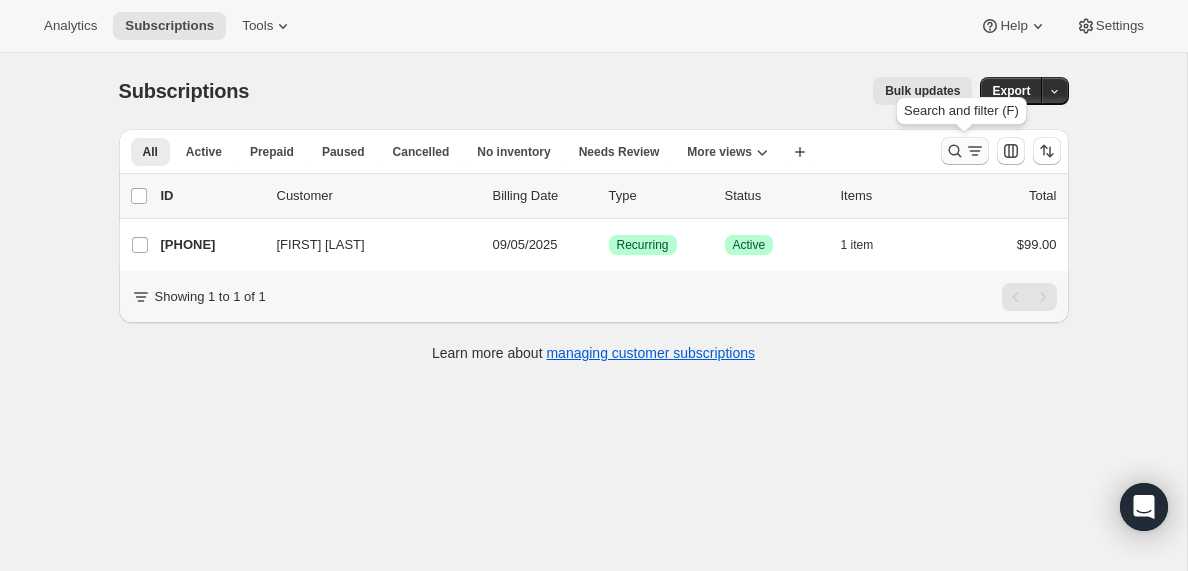 click 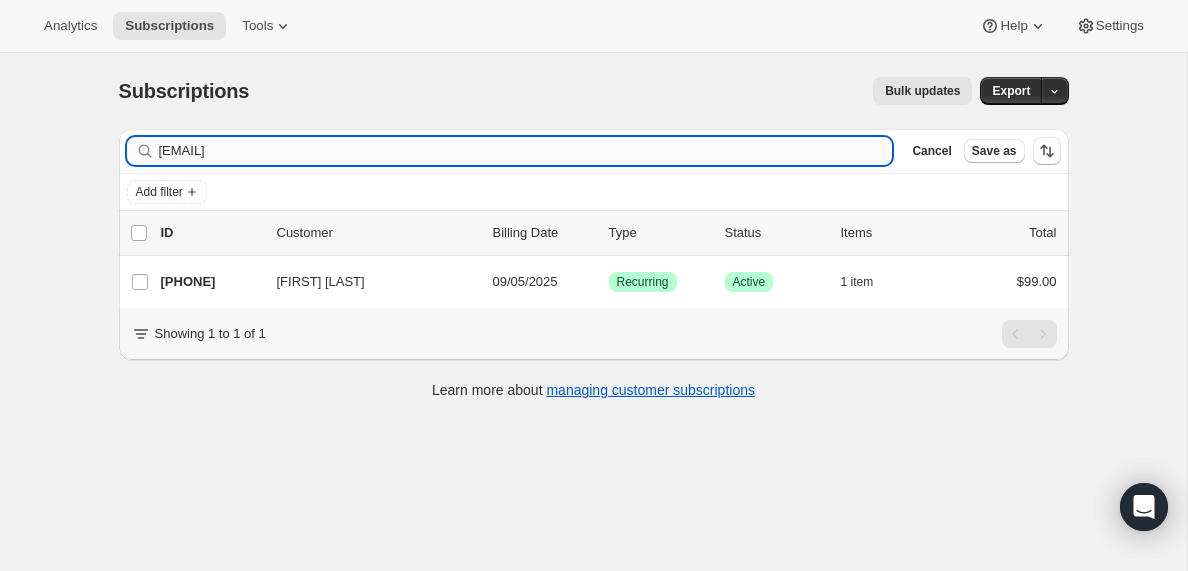 click on "[EMAIL]" at bounding box center [526, 151] 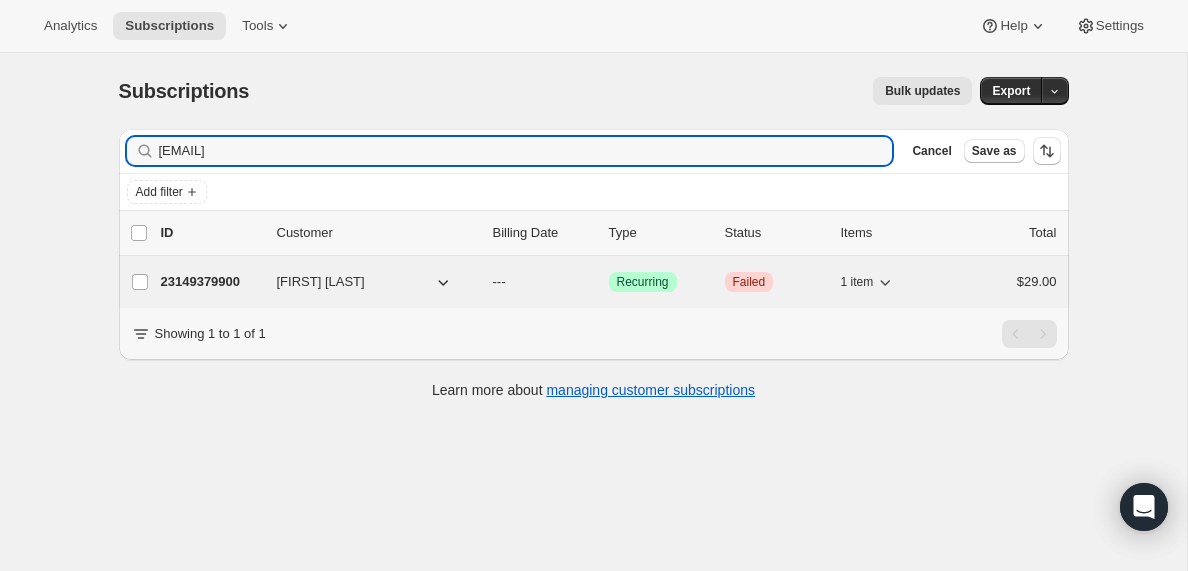 click on "23149379900" at bounding box center [211, 282] 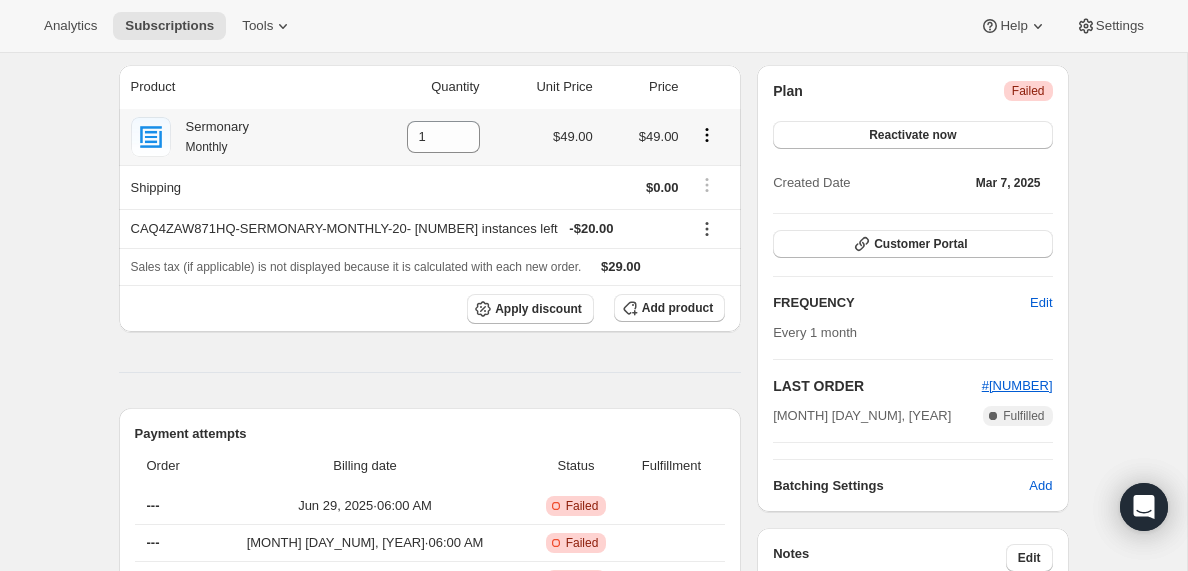 scroll, scrollTop: 0, scrollLeft: 0, axis: both 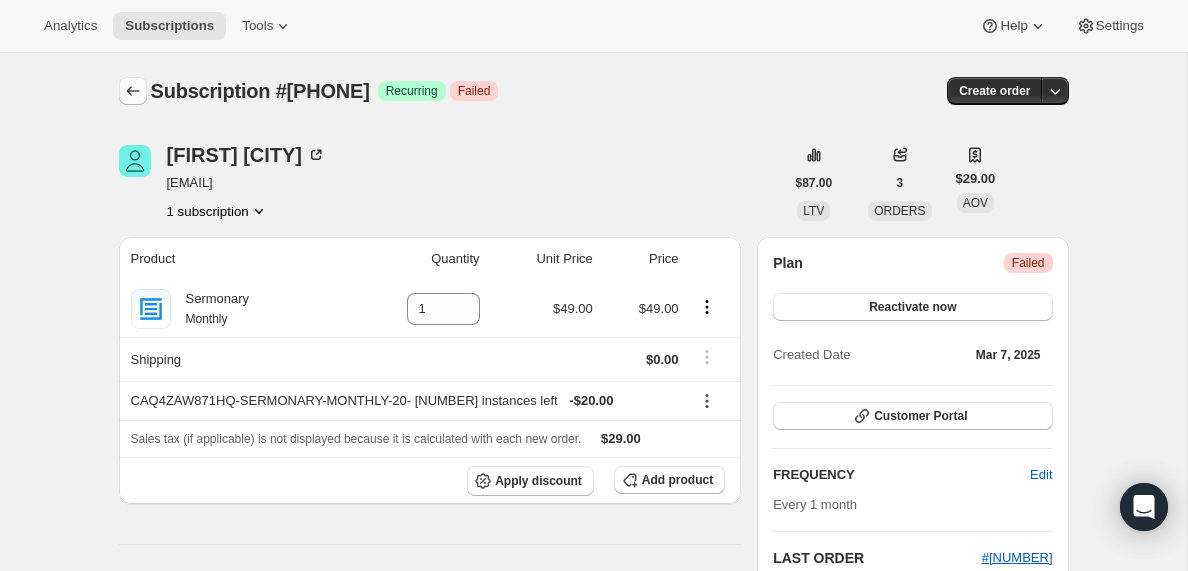 click 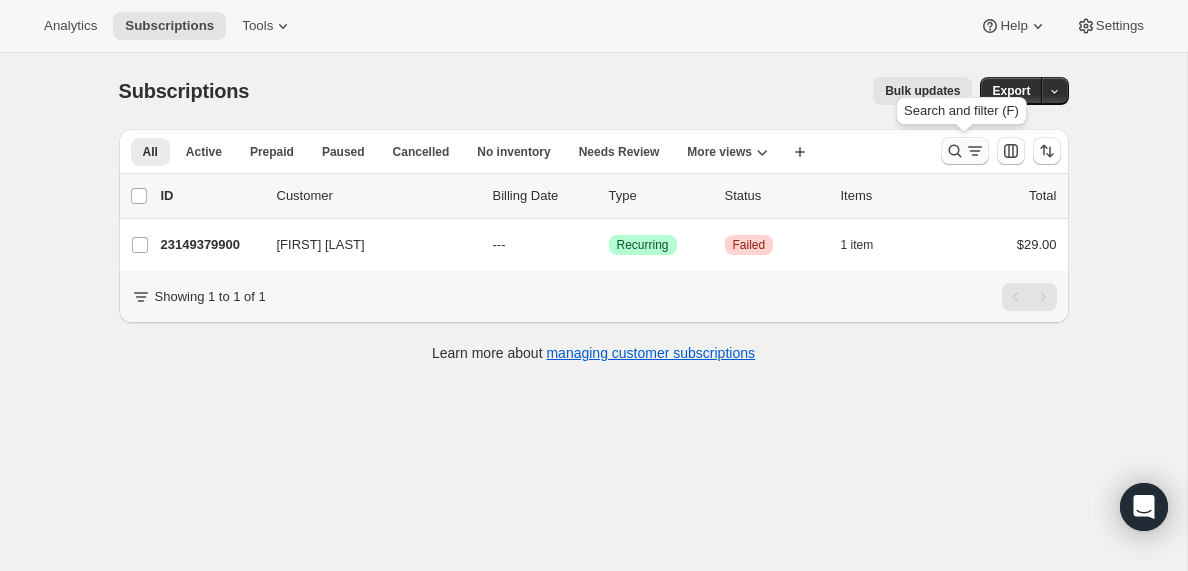 click 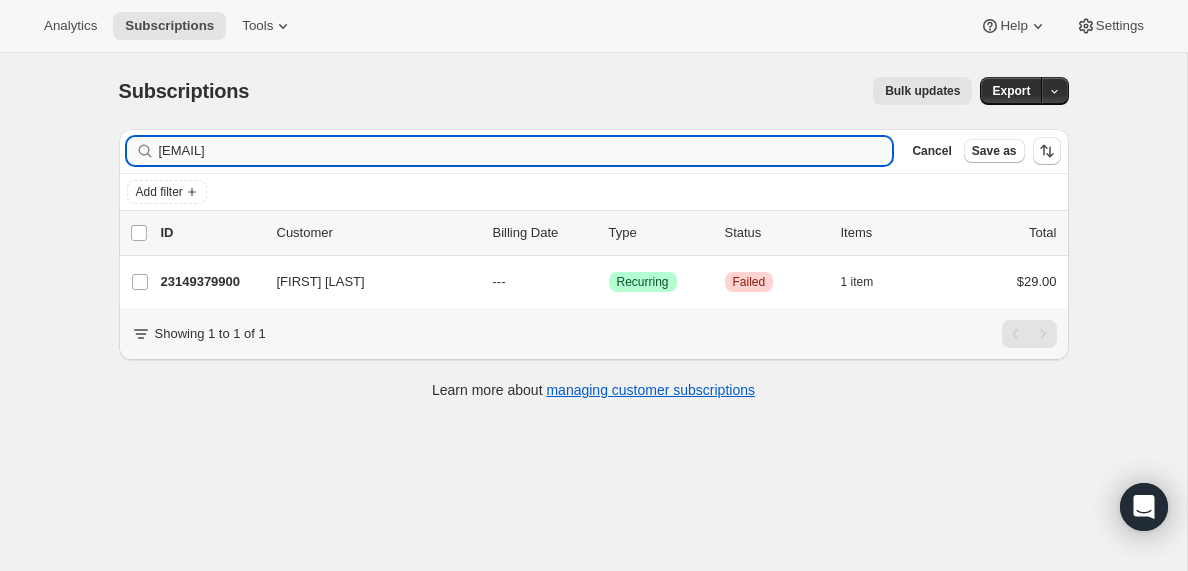 click on "[EMAIL]" at bounding box center (526, 151) 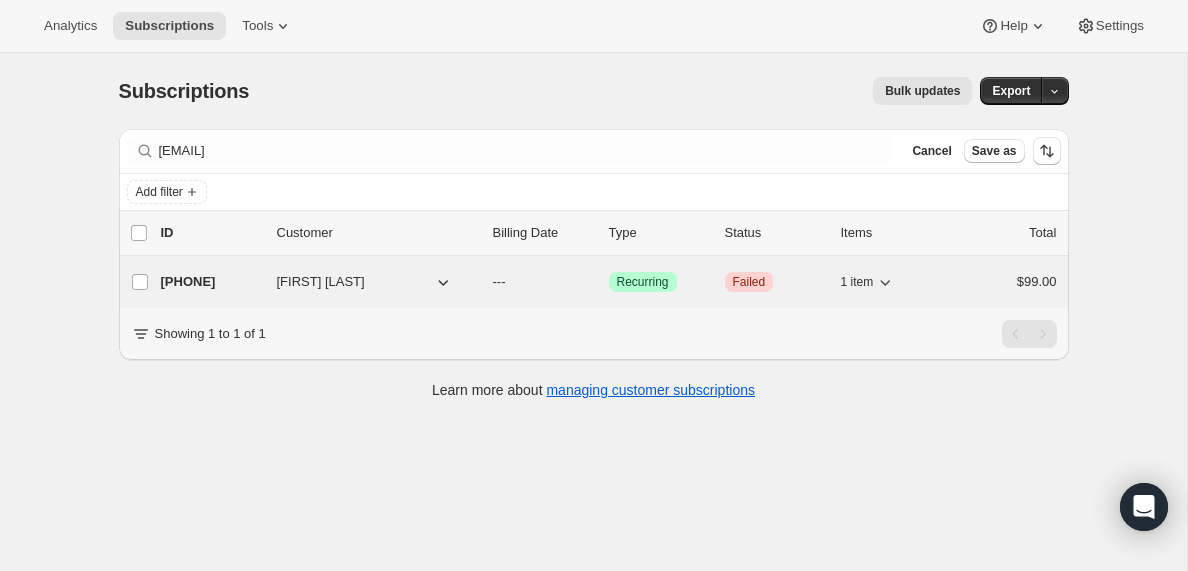 click on "[PHONE]" at bounding box center [211, 282] 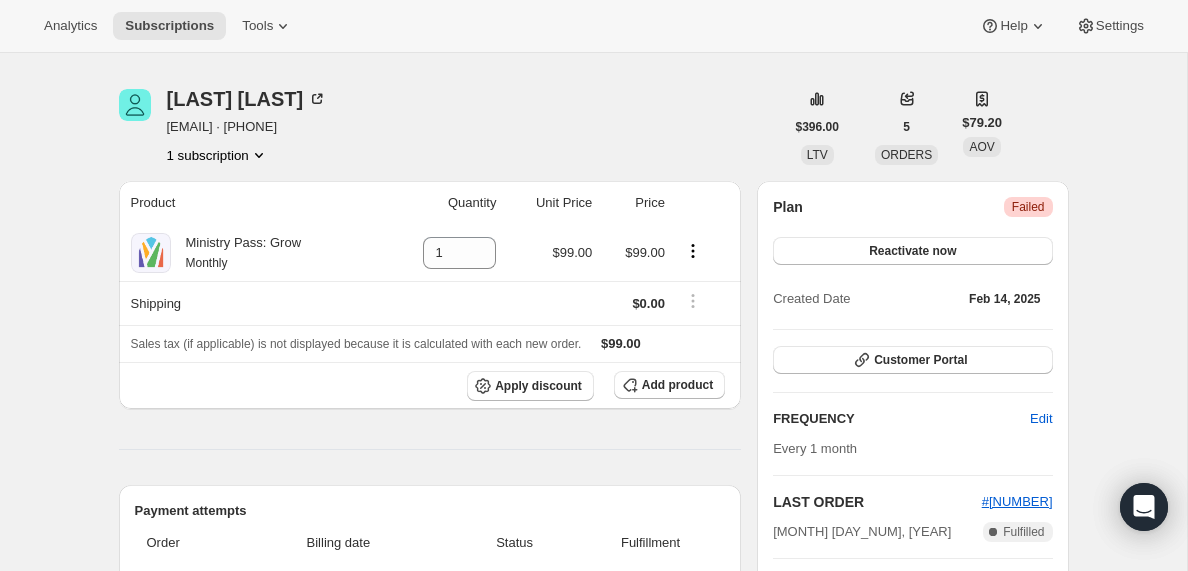 scroll, scrollTop: 0, scrollLeft: 0, axis: both 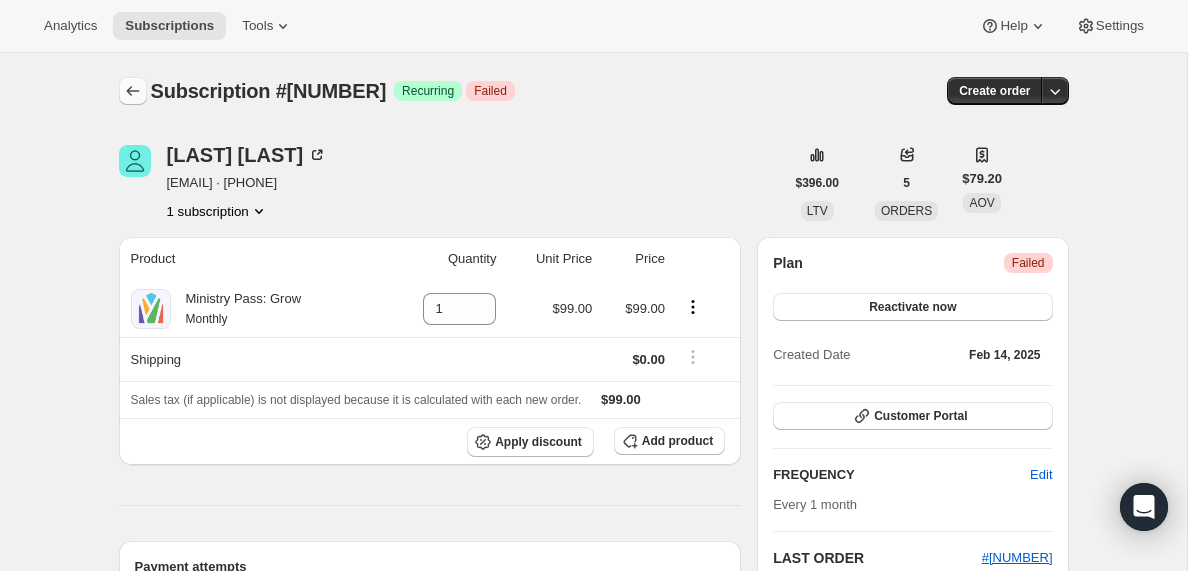 click 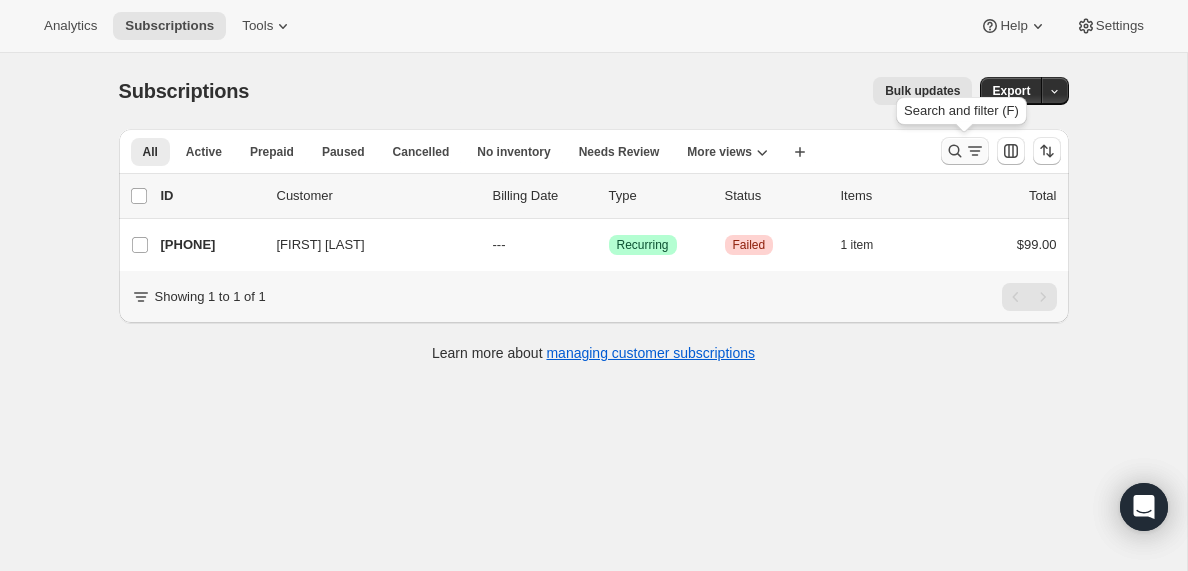 click 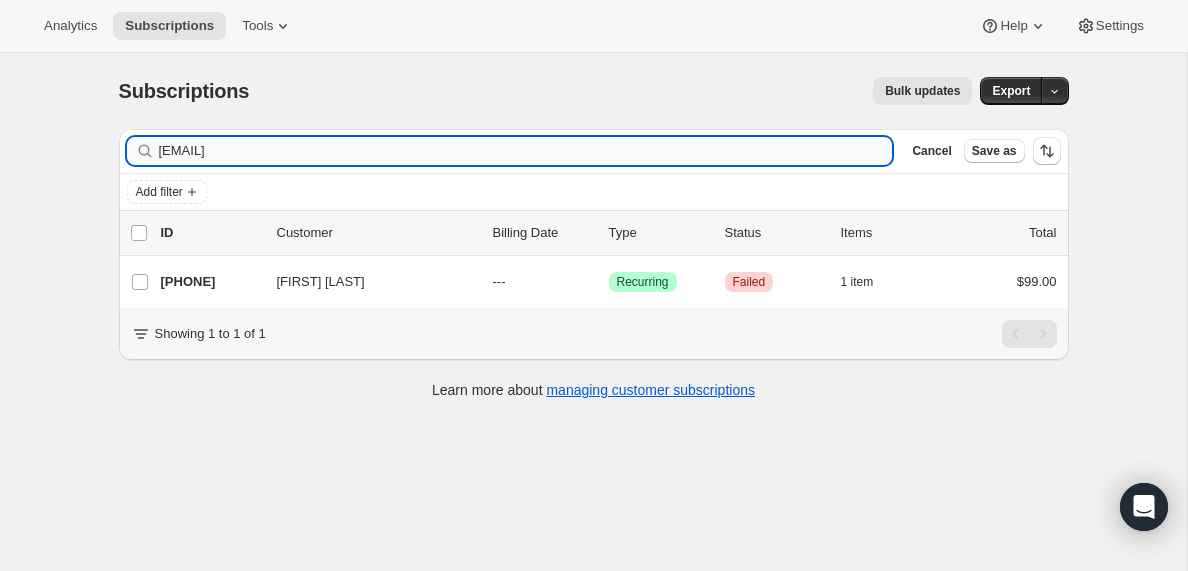 click on "[EMAIL]" at bounding box center [526, 151] 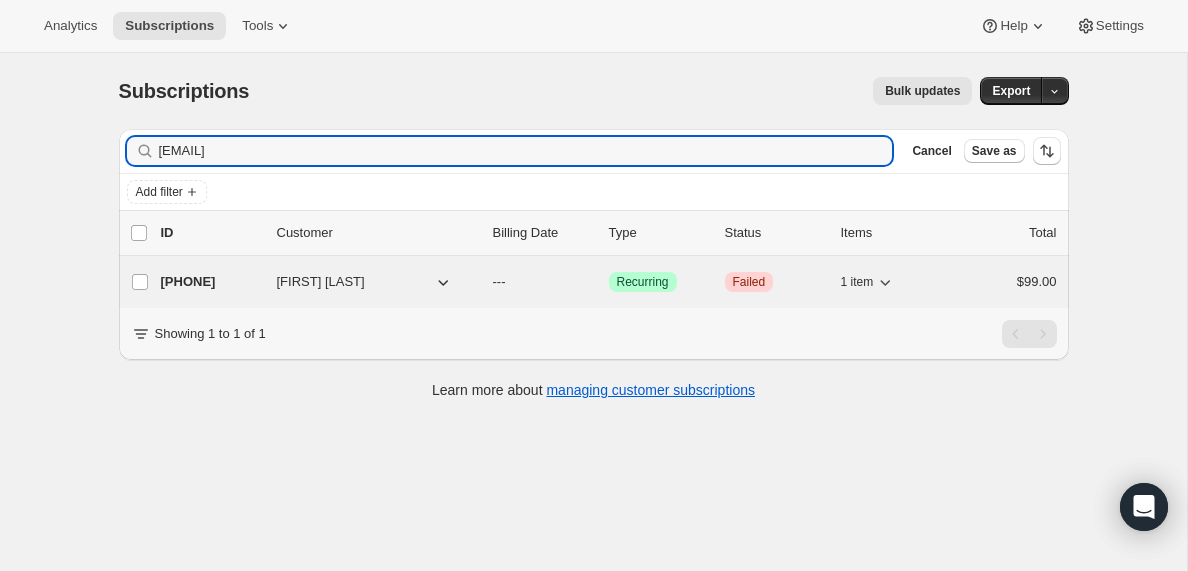 click on "[PHONE]" at bounding box center [211, 282] 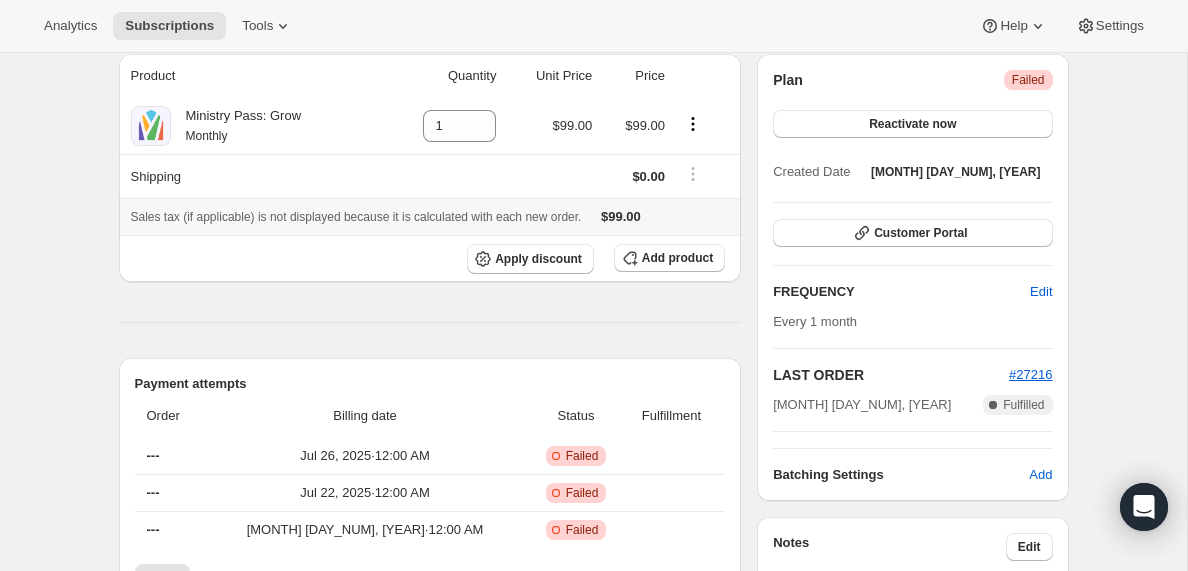 scroll, scrollTop: 0, scrollLeft: 0, axis: both 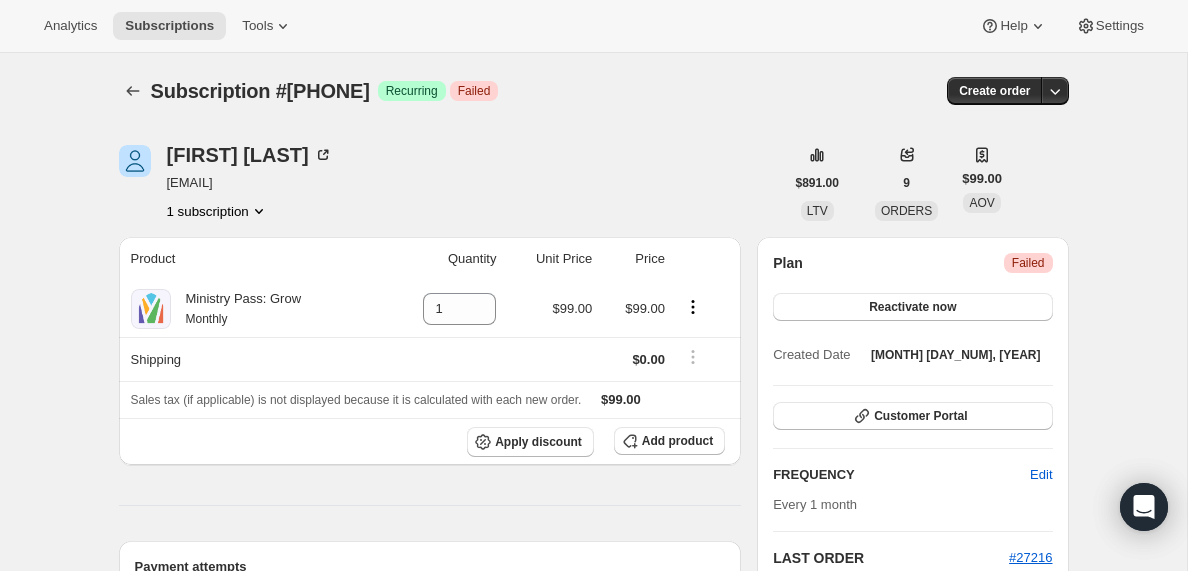 click on "[EMAIL]" at bounding box center [250, 183] 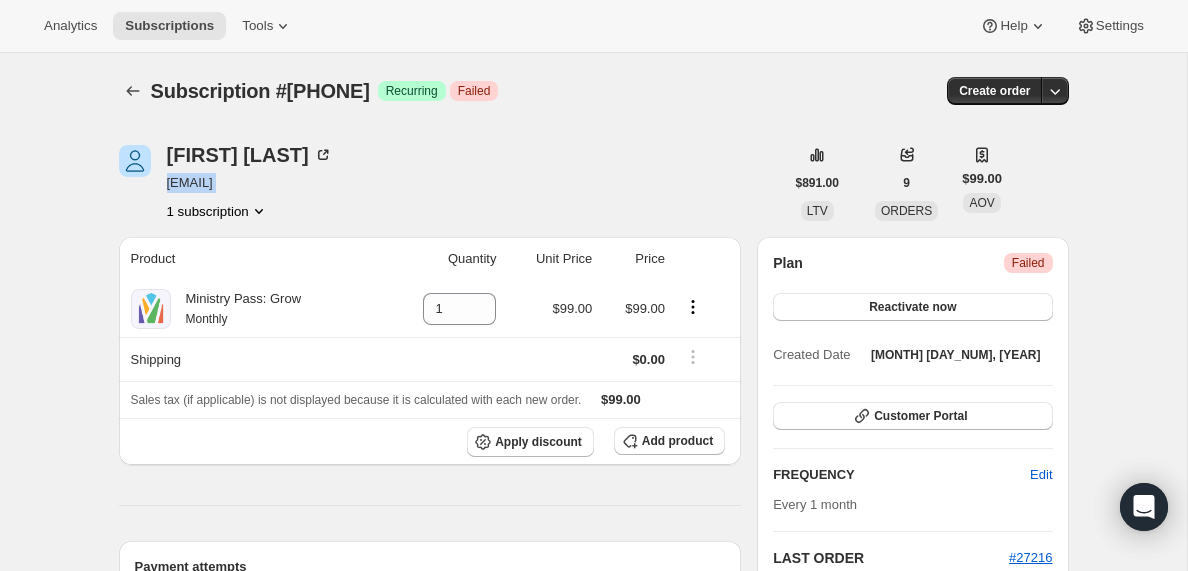 click on "[EMAIL]" at bounding box center [250, 183] 